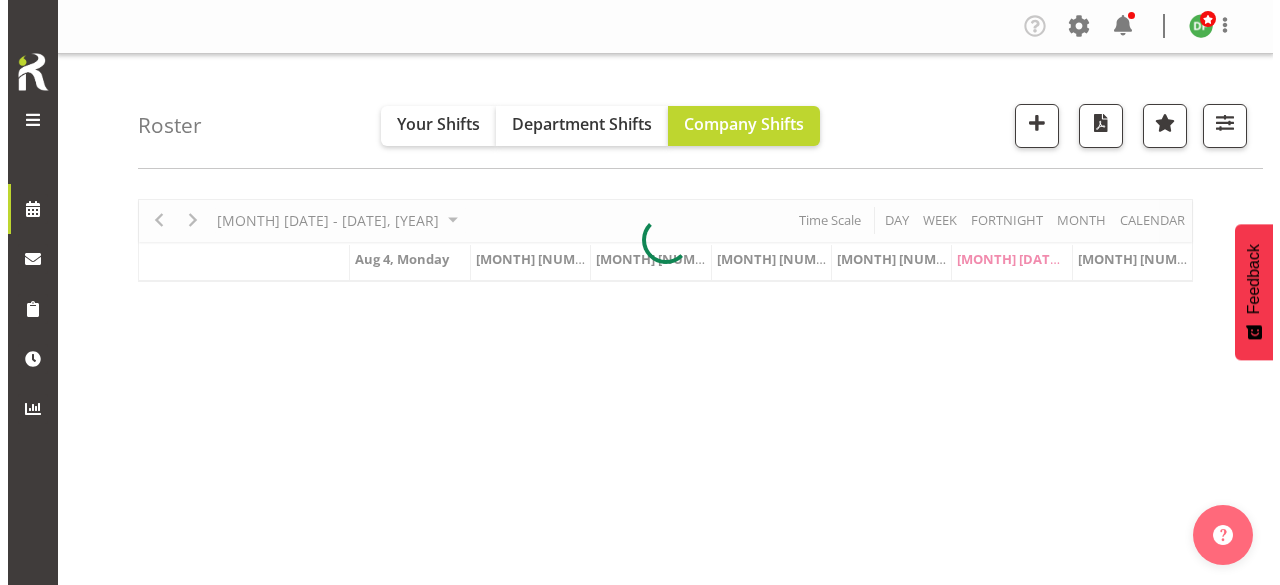 scroll, scrollTop: 0, scrollLeft: 0, axis: both 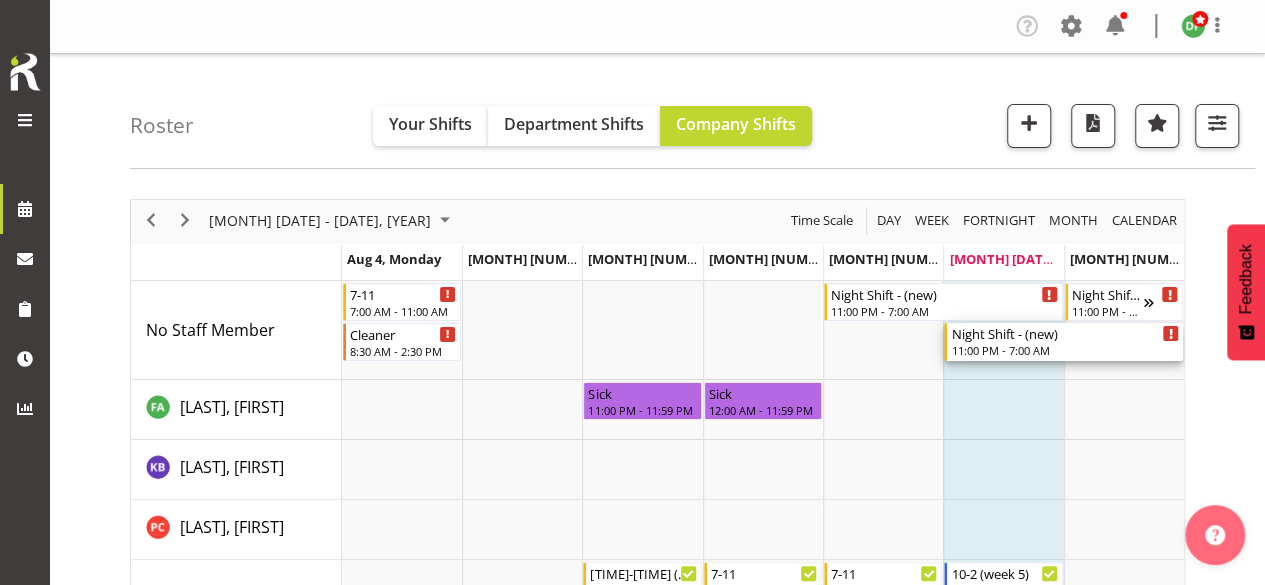 click on "Night Shift - (new)" at bounding box center (1065, 333) 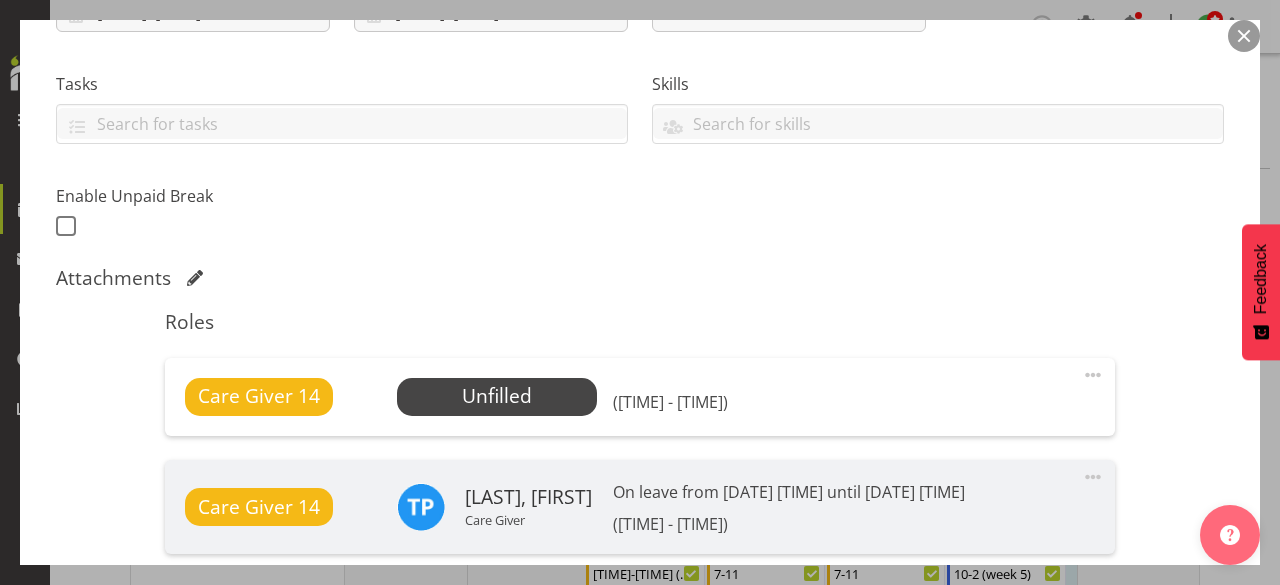 scroll, scrollTop: 400, scrollLeft: 0, axis: vertical 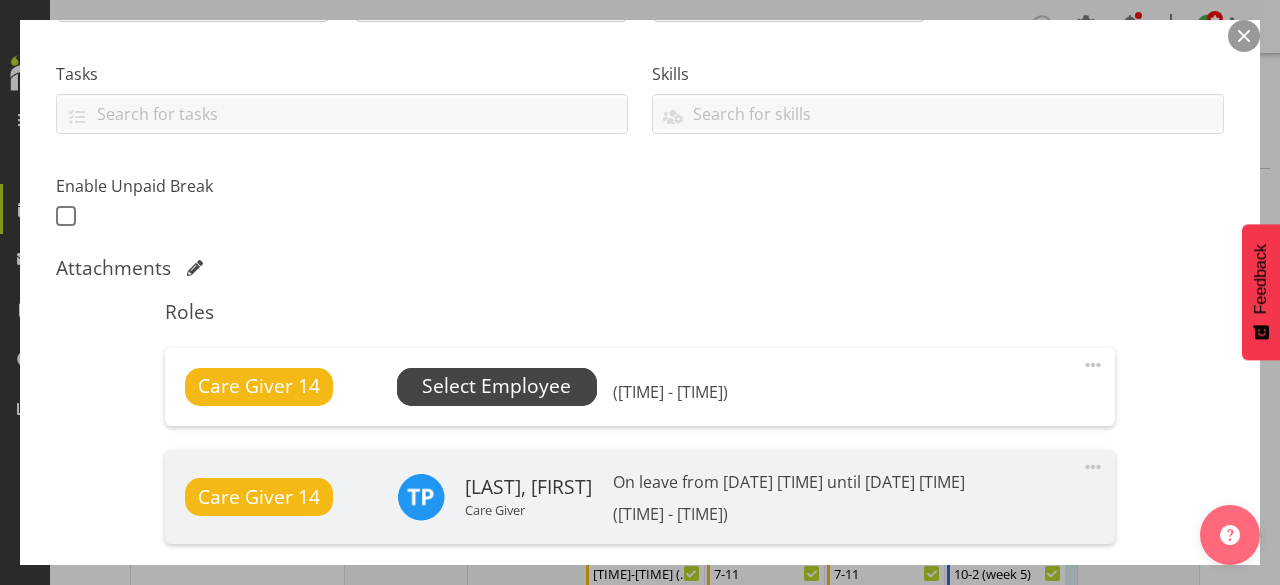 click on "Select Employee" at bounding box center (496, 386) 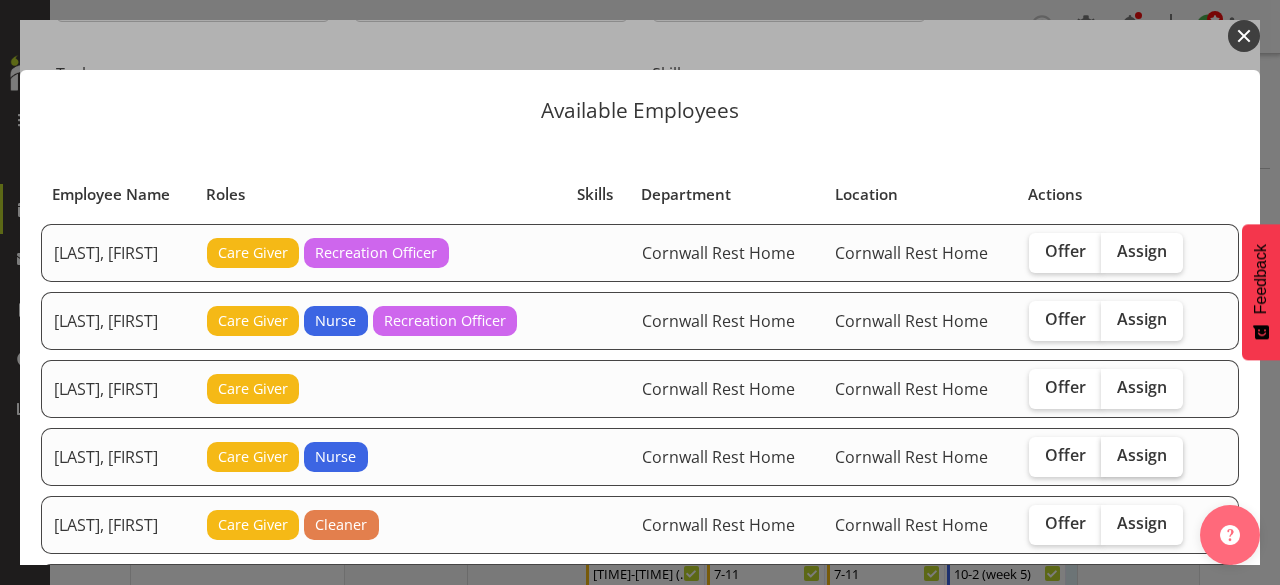 click on "Assign" at bounding box center (1142, 455) 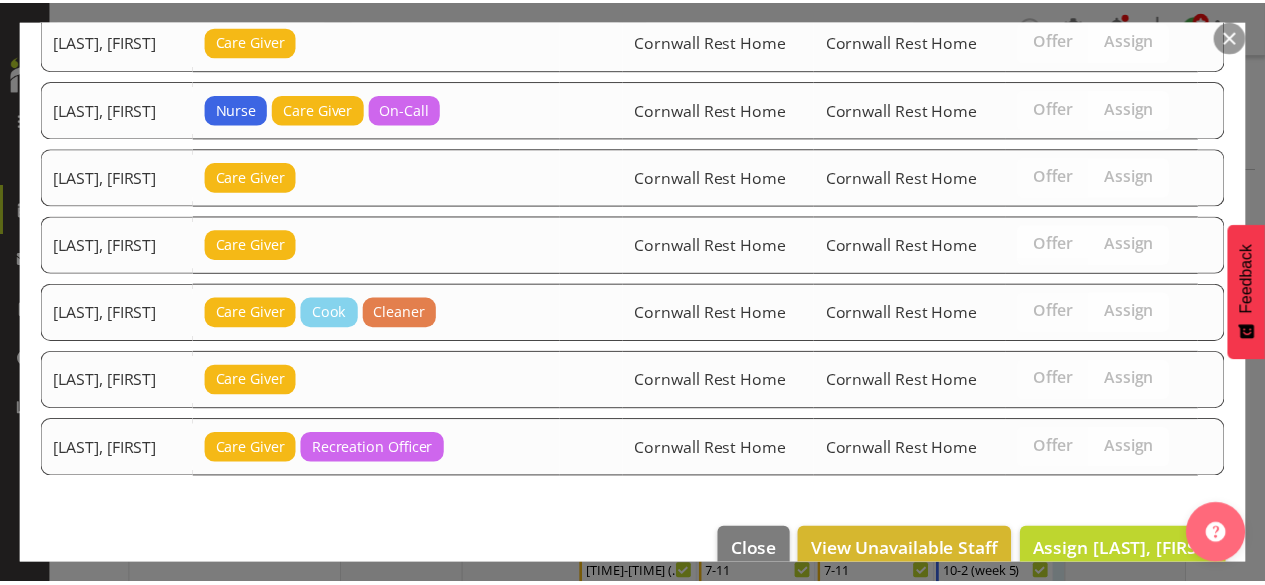scroll, scrollTop: 984, scrollLeft: 0, axis: vertical 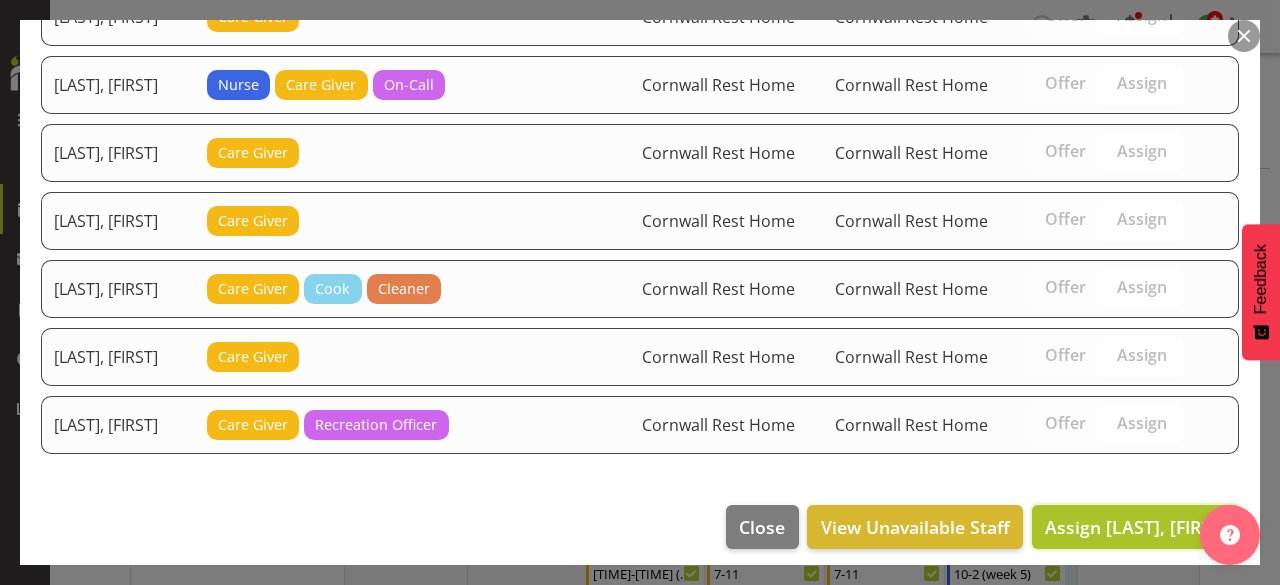 click on "Assign Fairbrother, Deborah" at bounding box center (1136, 527) 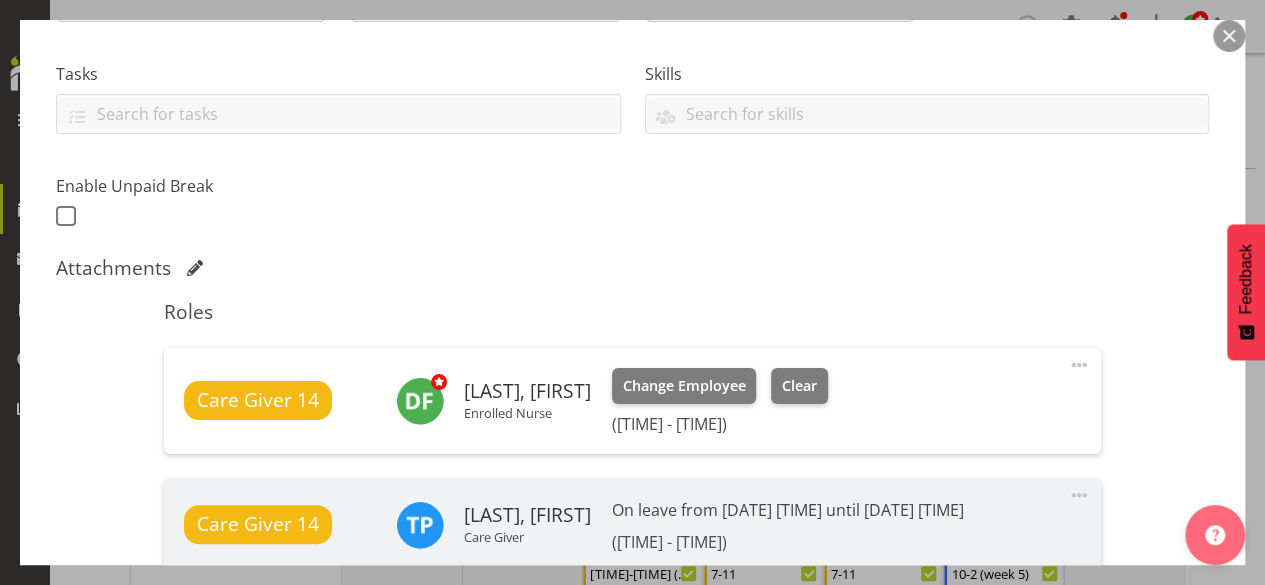 click at bounding box center (1229, 36) 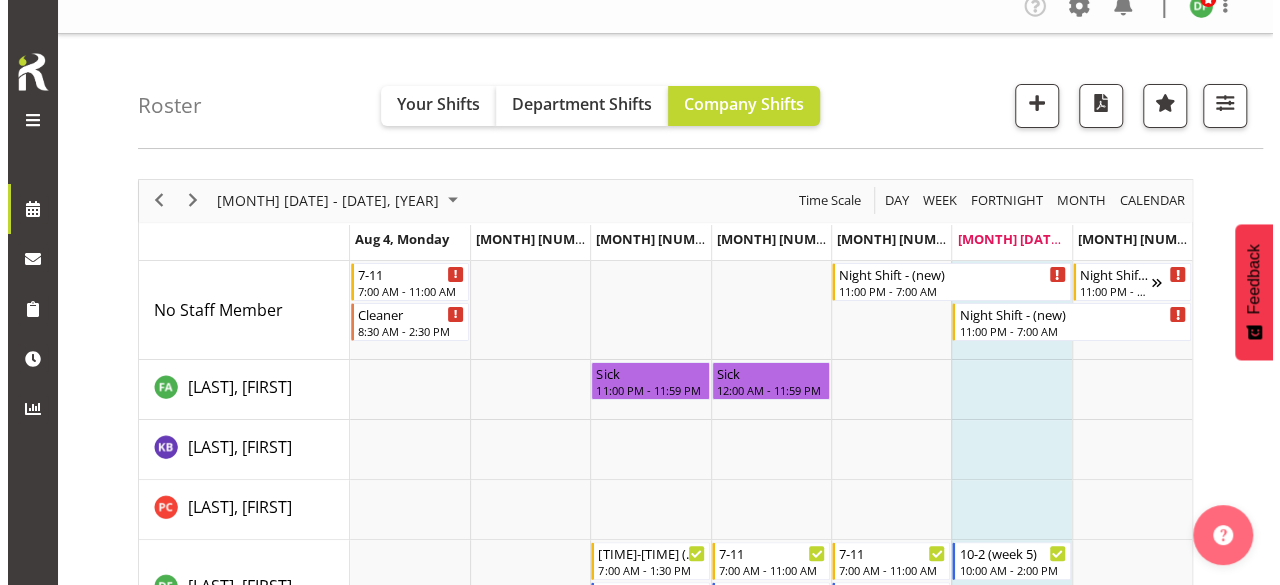 scroll, scrollTop: 14, scrollLeft: 0, axis: vertical 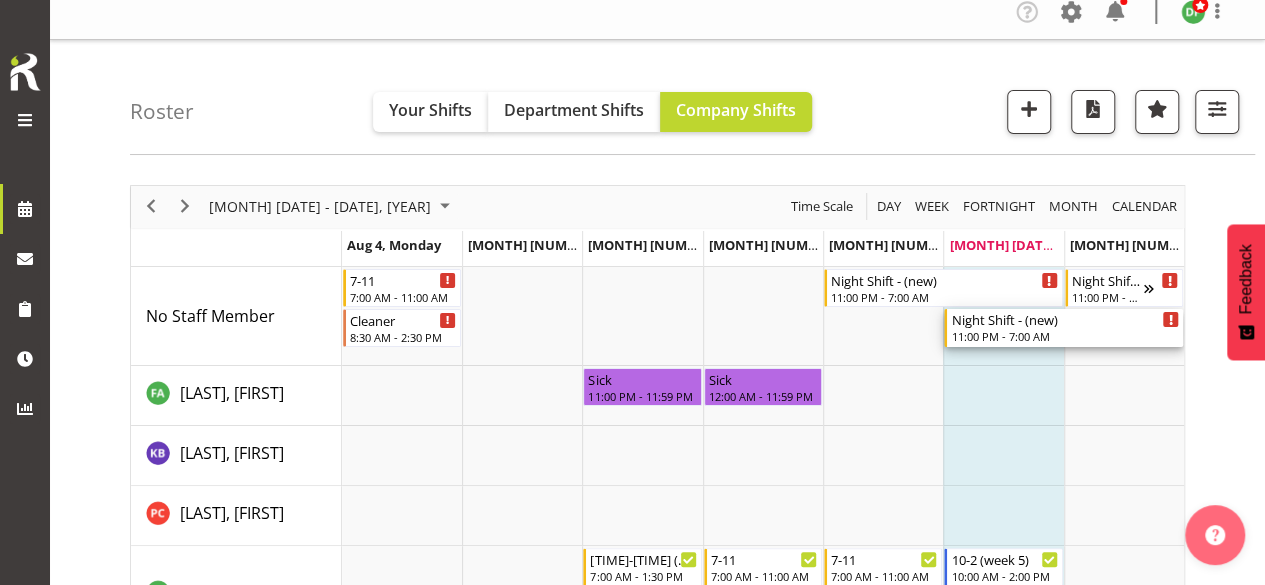 click on "11:00 PM - 7:00 AM" at bounding box center (1065, 336) 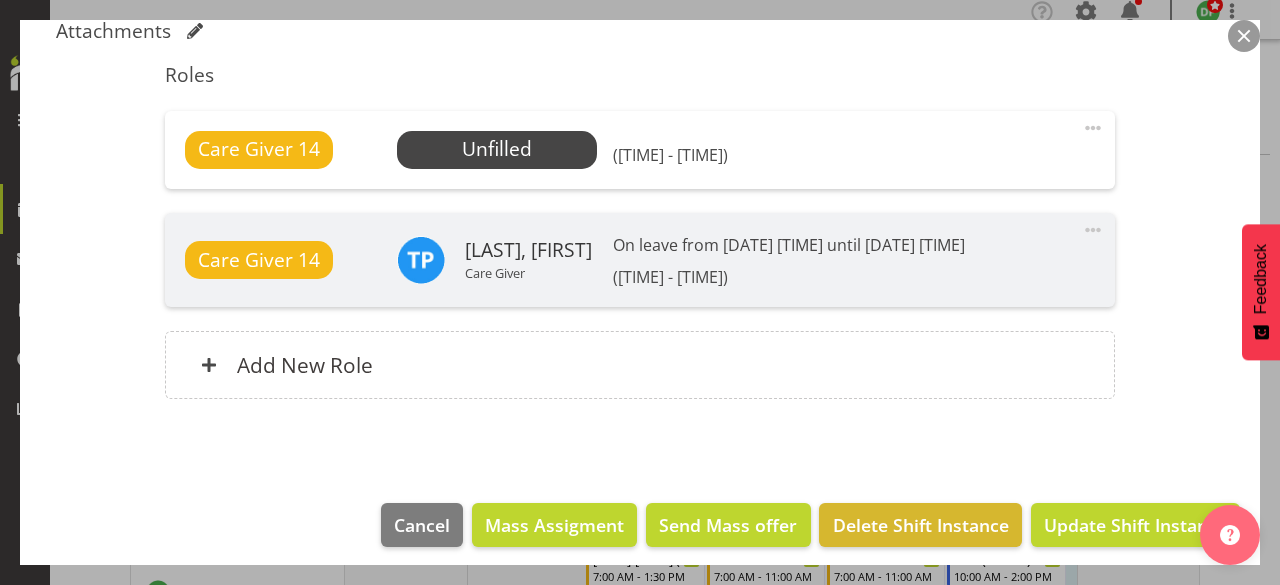 scroll, scrollTop: 646, scrollLeft: 0, axis: vertical 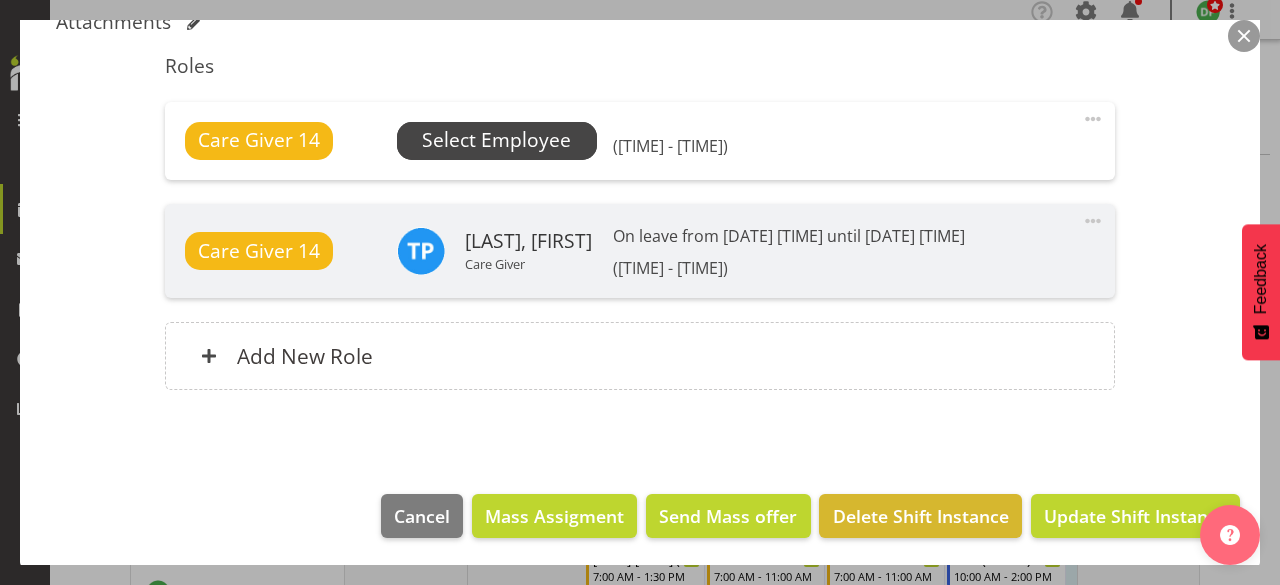 click on "Select Employee" at bounding box center (496, 140) 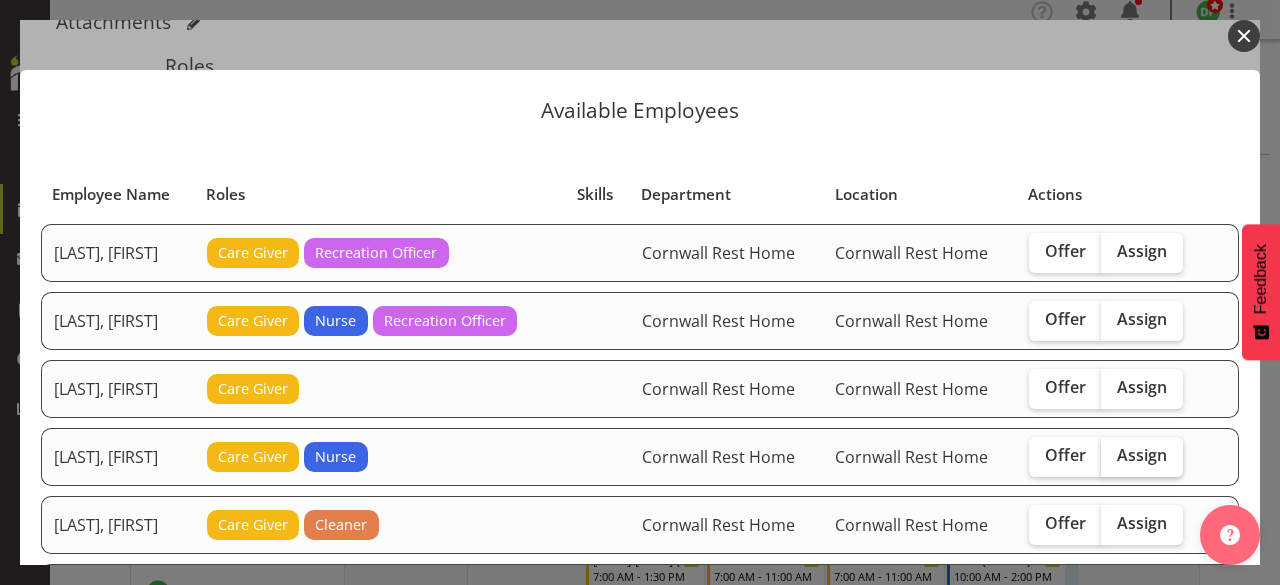 click on "Assign" at bounding box center [1142, 455] 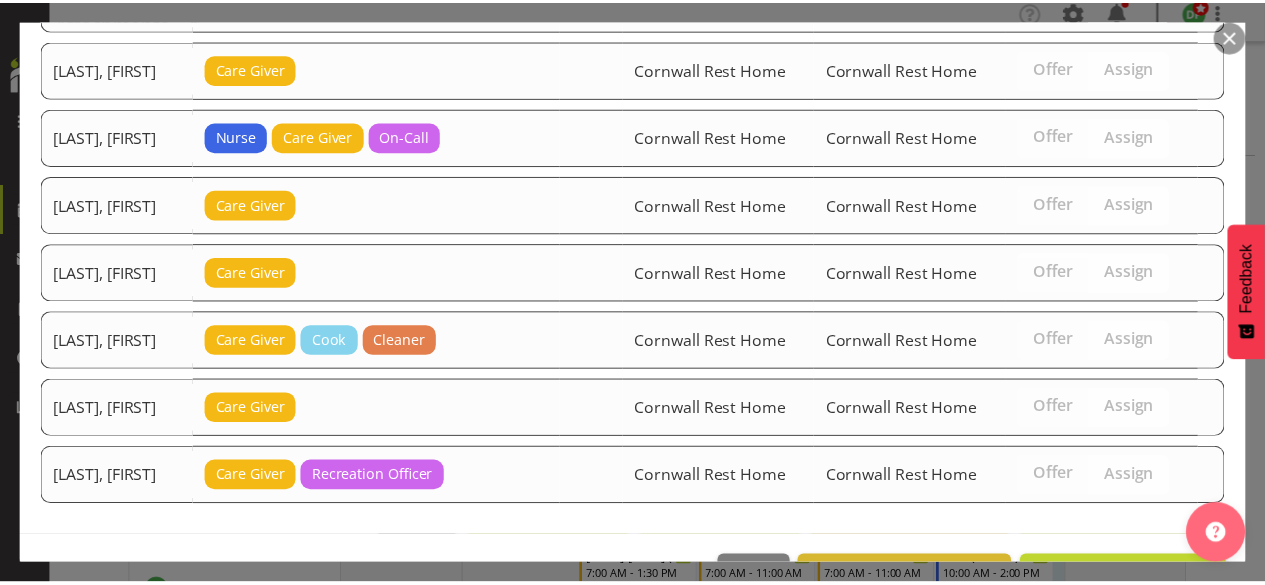 scroll, scrollTop: 984, scrollLeft: 0, axis: vertical 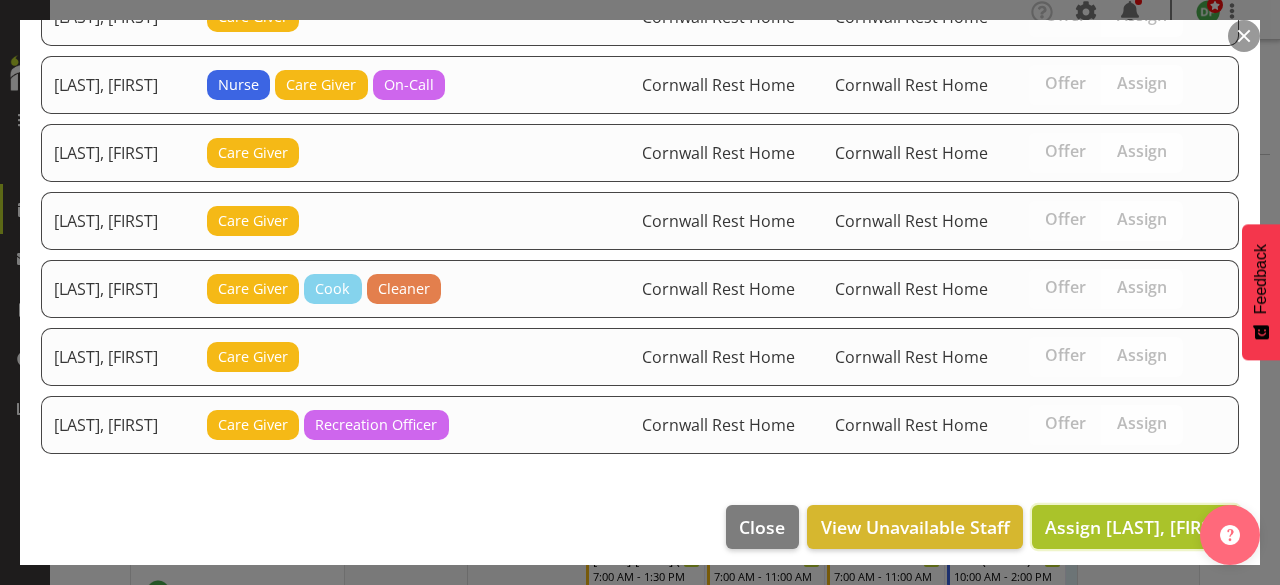 click on "Assign Fairbrother, Deborah" at bounding box center (1136, 527) 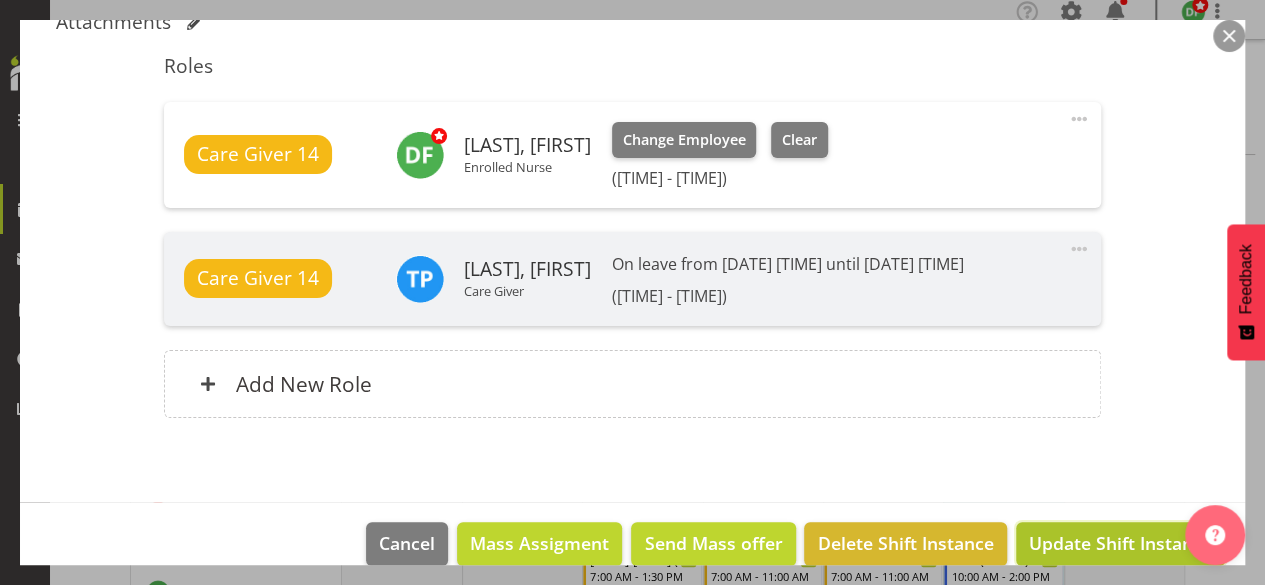 click on "Update Shift Instance" at bounding box center [1120, 543] 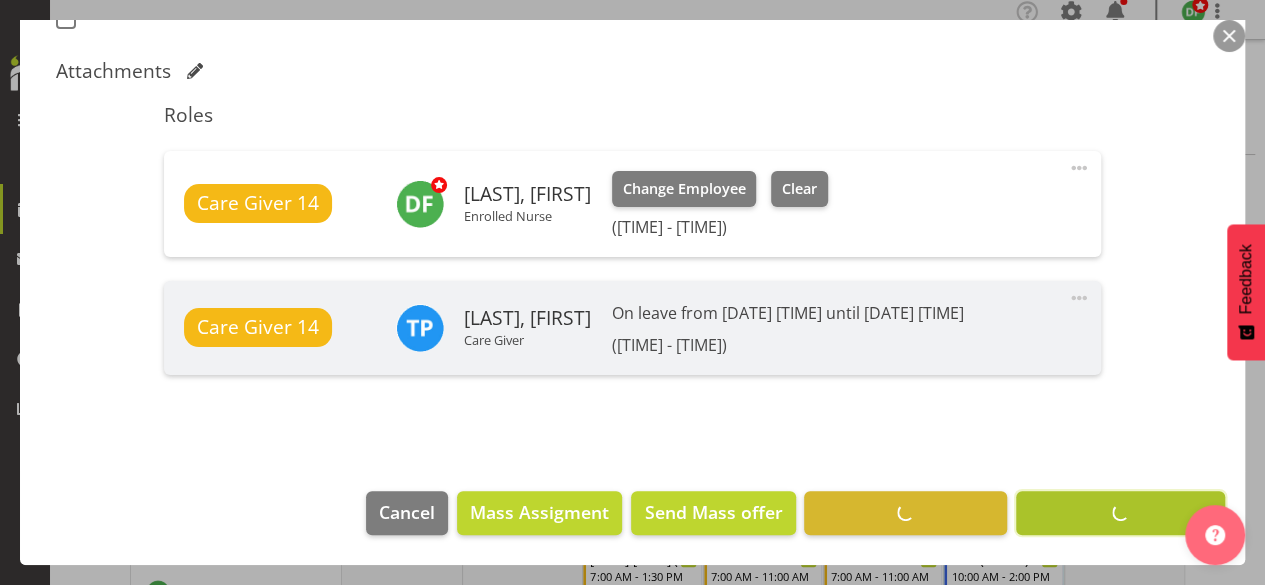 scroll, scrollTop: 594, scrollLeft: 0, axis: vertical 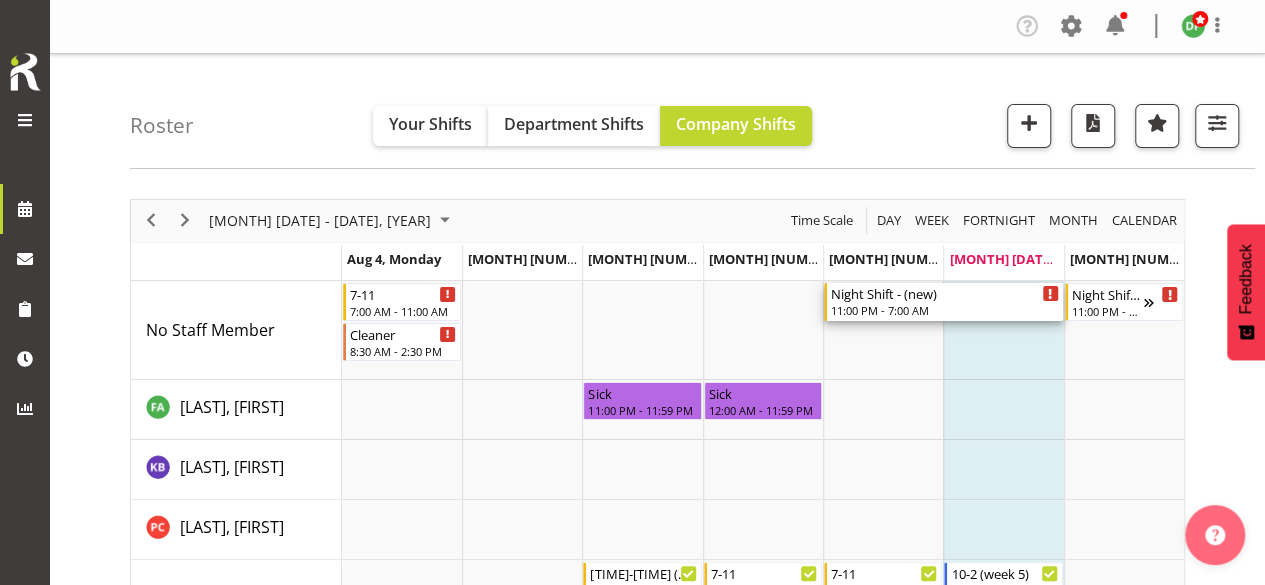 click on "Night Shift - (new)" at bounding box center [945, 293] 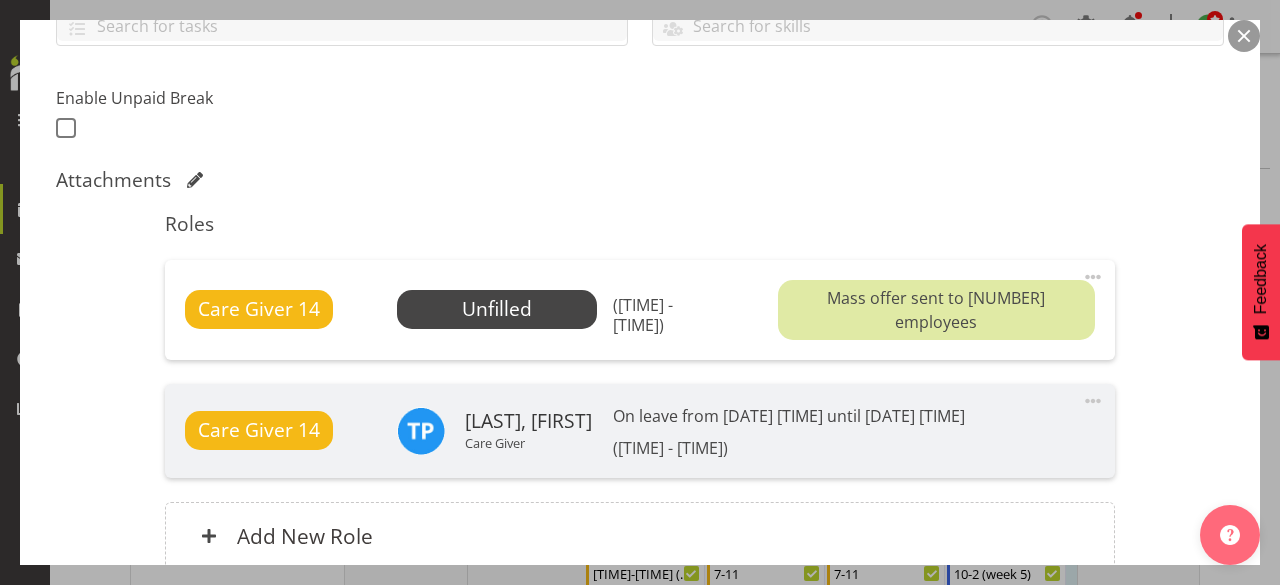 scroll, scrollTop: 520, scrollLeft: 0, axis: vertical 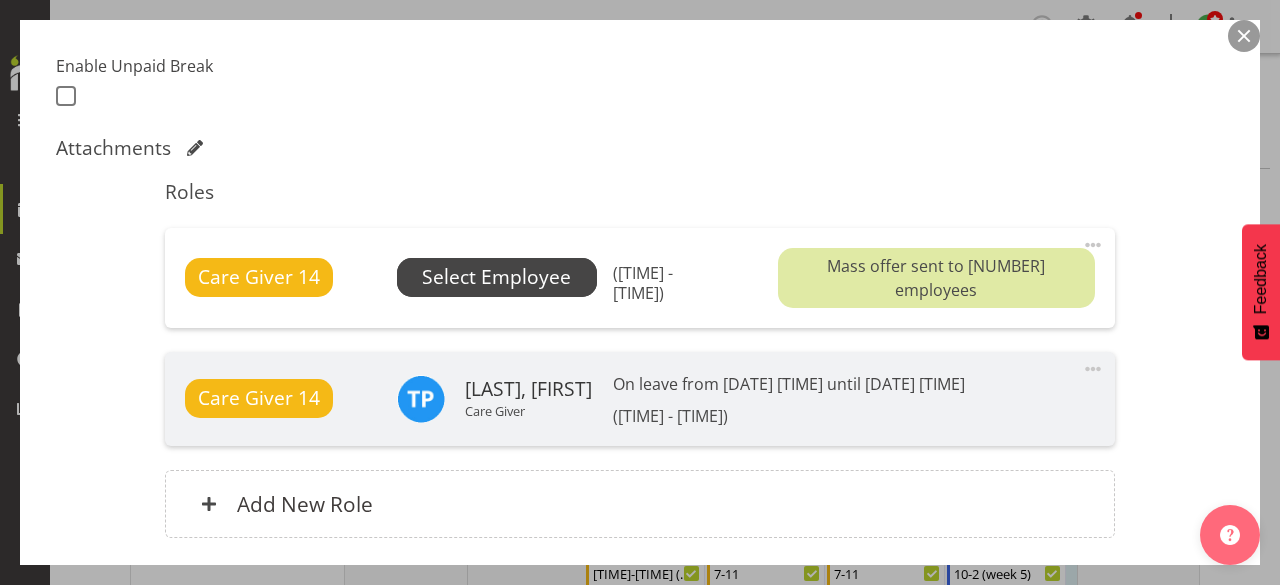 click on "Select Employee" at bounding box center (496, 277) 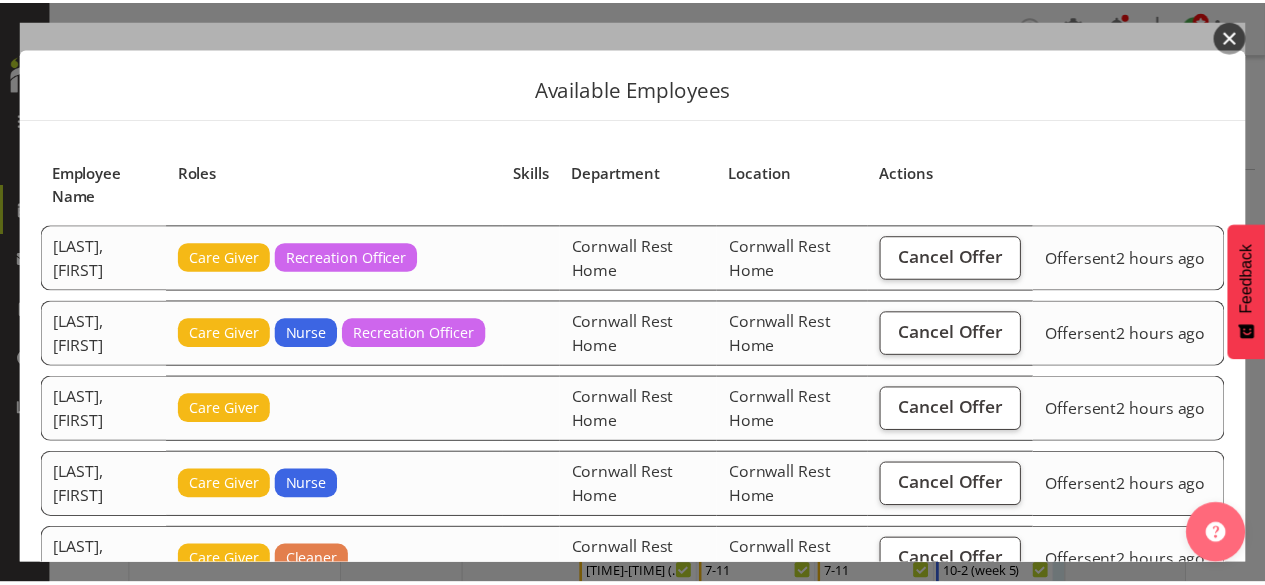 scroll, scrollTop: 0, scrollLeft: 0, axis: both 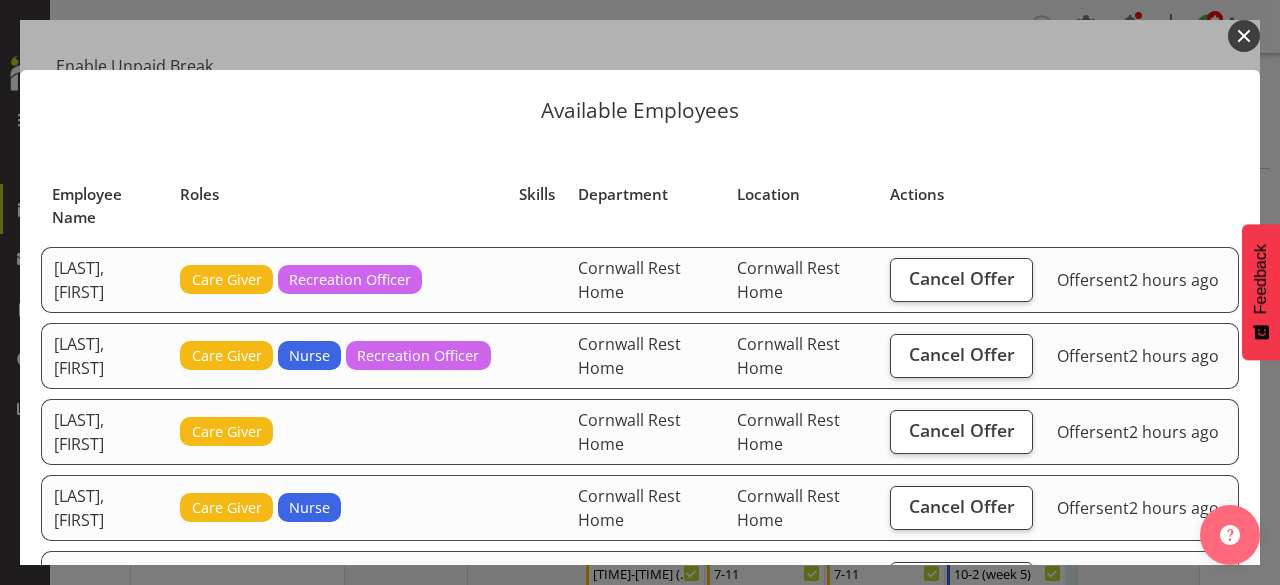 click at bounding box center [1244, 36] 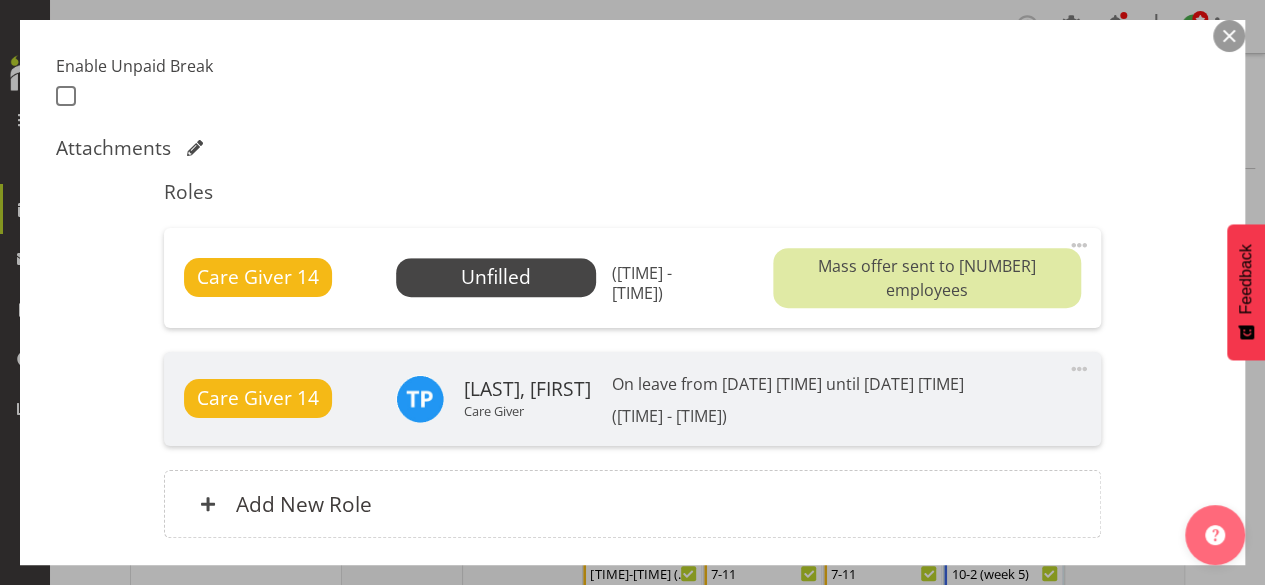 click at bounding box center (1229, 36) 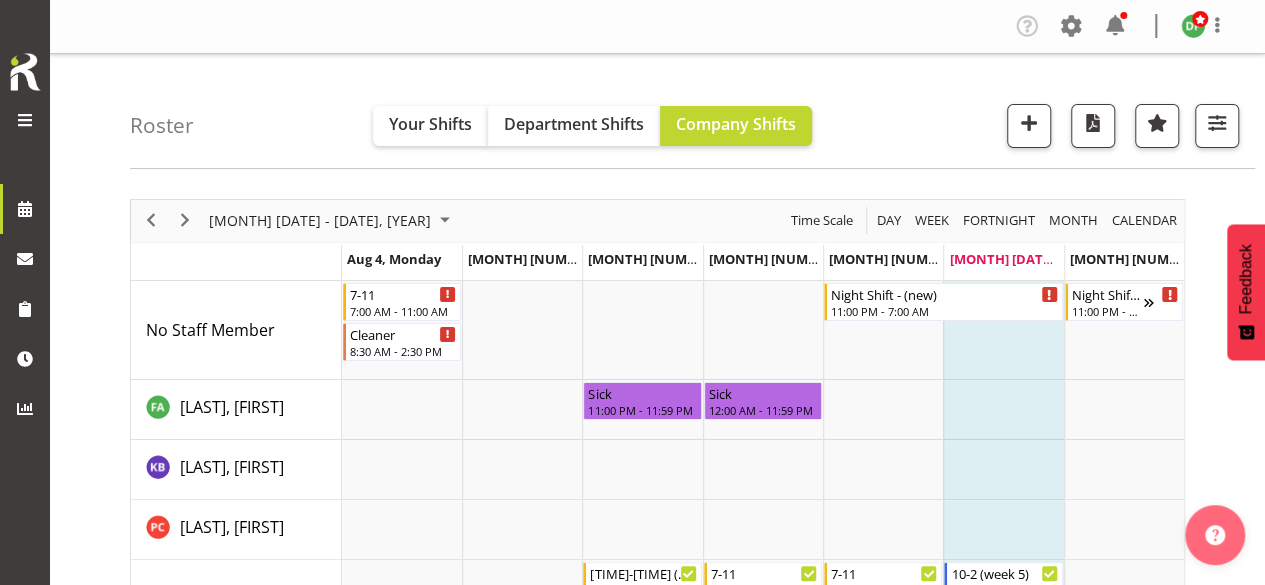 click at bounding box center (25, 120) 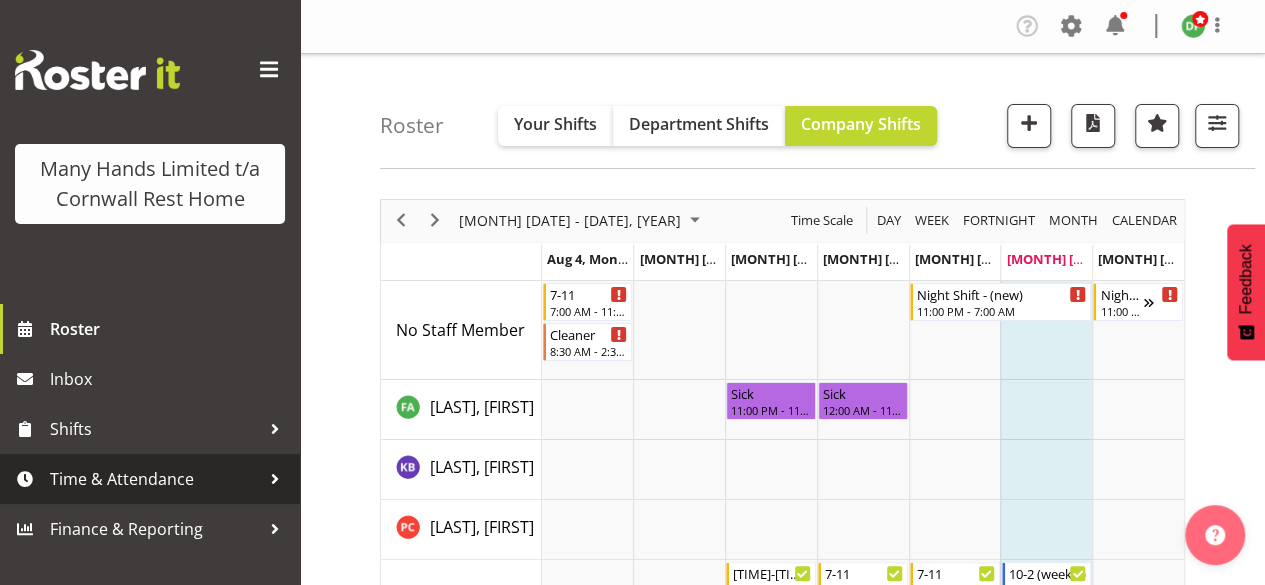 click on "Time & Attendance" at bounding box center (155, 479) 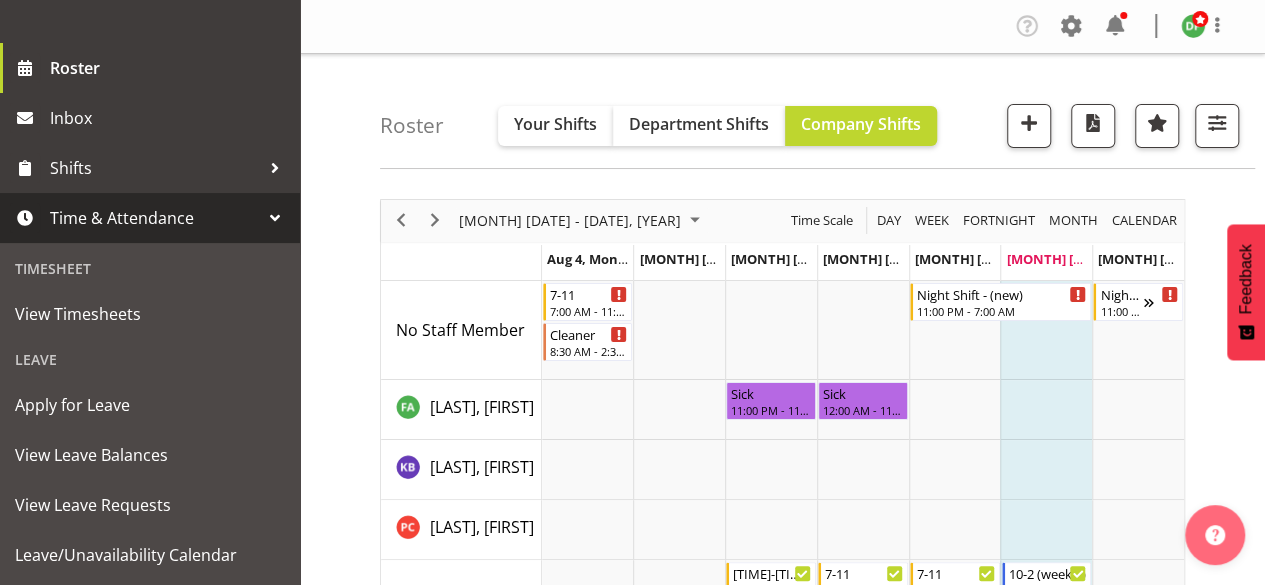 scroll, scrollTop: 280, scrollLeft: 0, axis: vertical 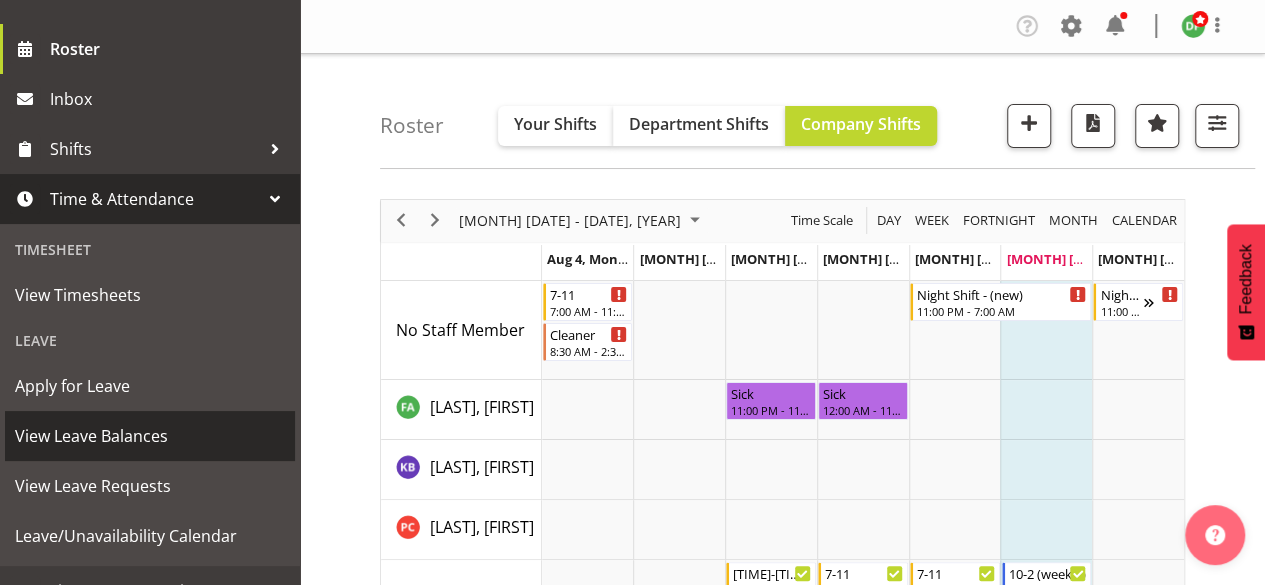 click on "View Leave Balances" at bounding box center (150, 436) 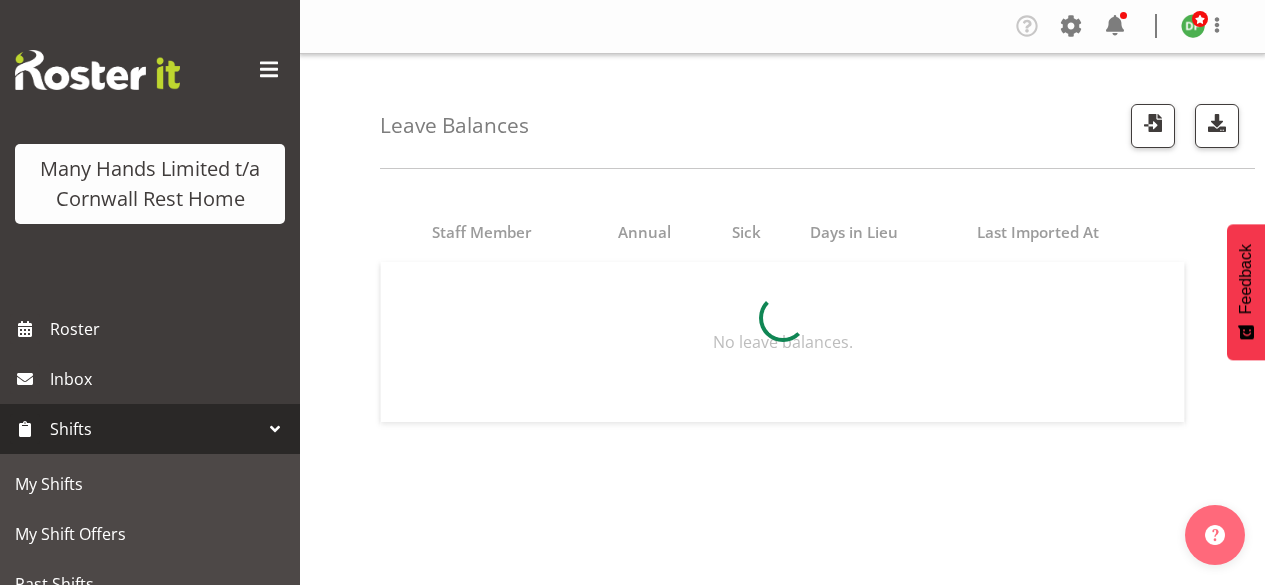 scroll, scrollTop: 0, scrollLeft: 0, axis: both 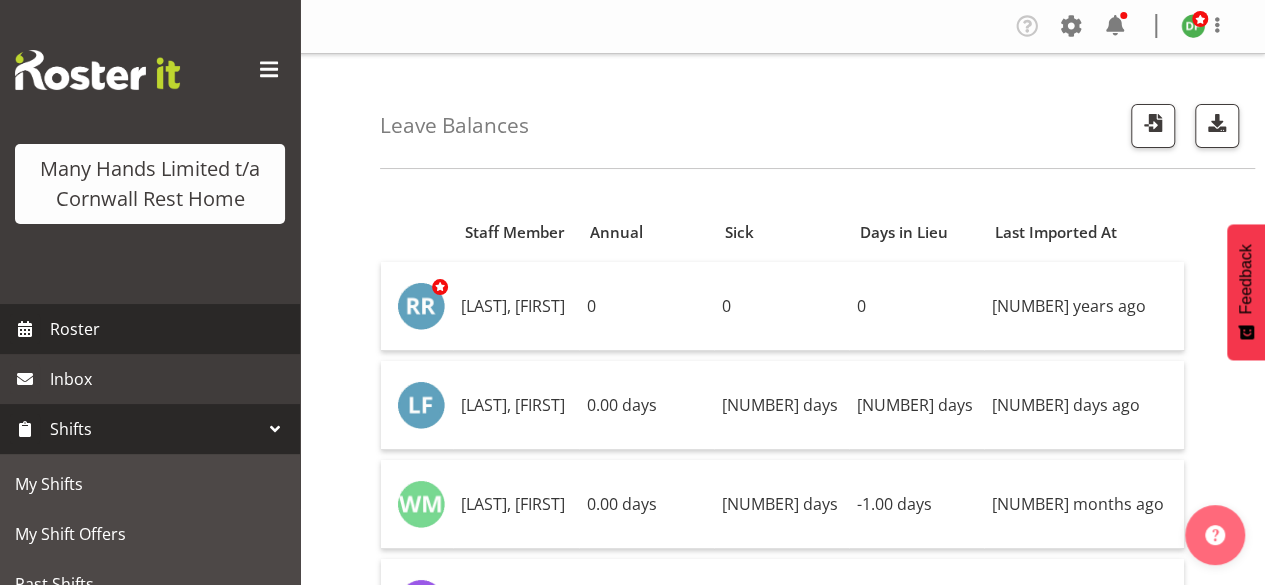 click on "Roster" at bounding box center (170, 329) 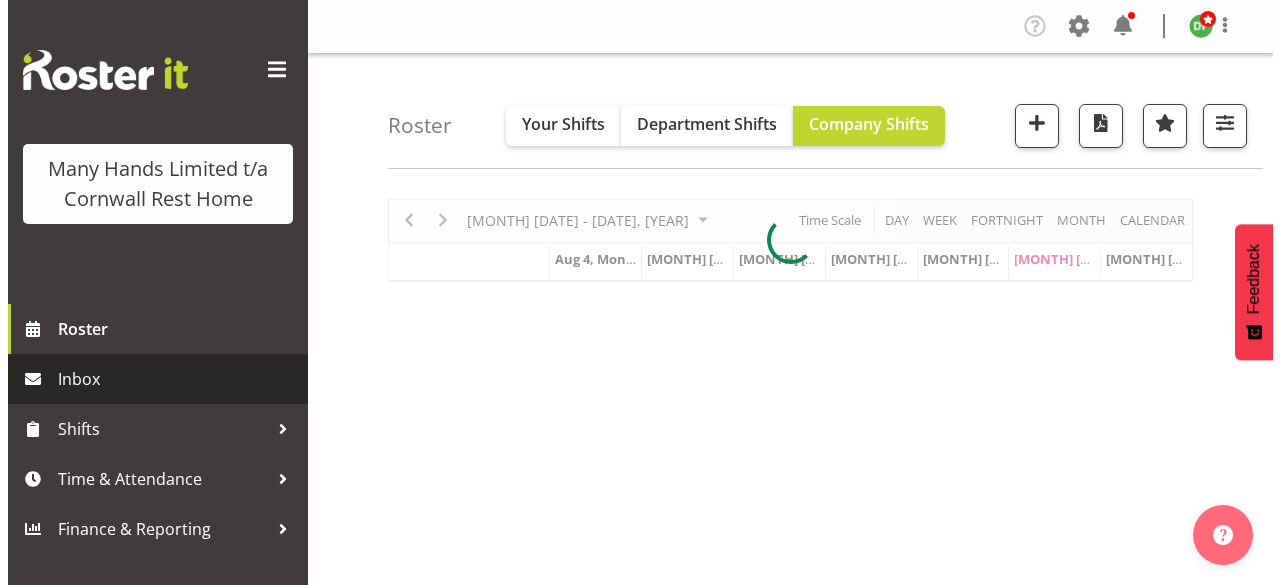 scroll, scrollTop: 0, scrollLeft: 0, axis: both 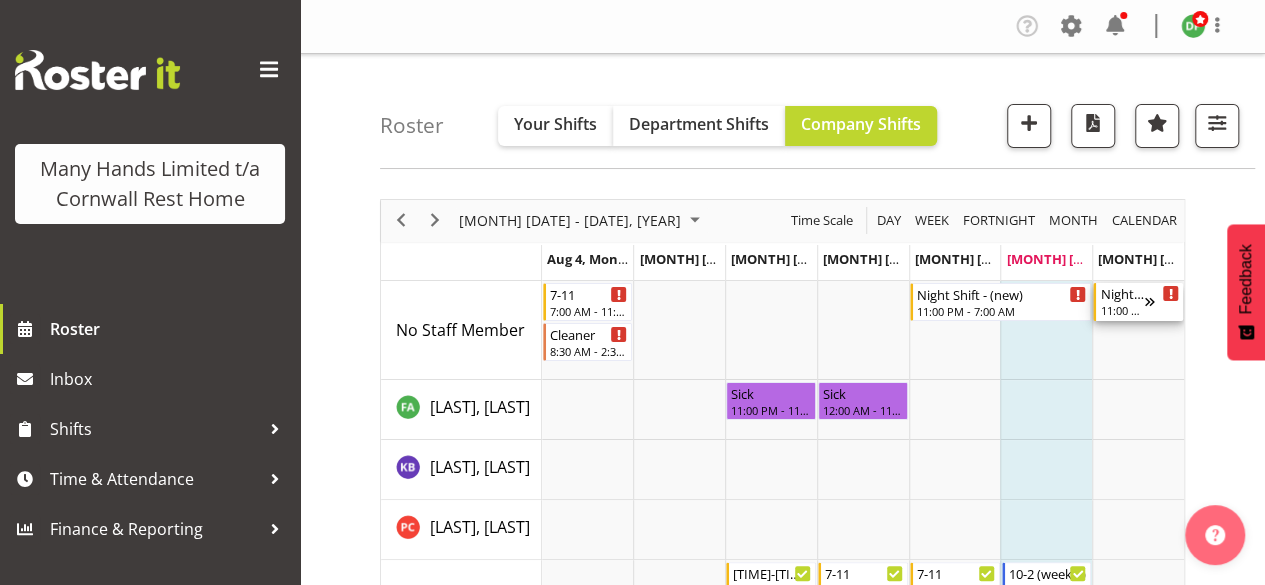click at bounding box center [1161, 302] 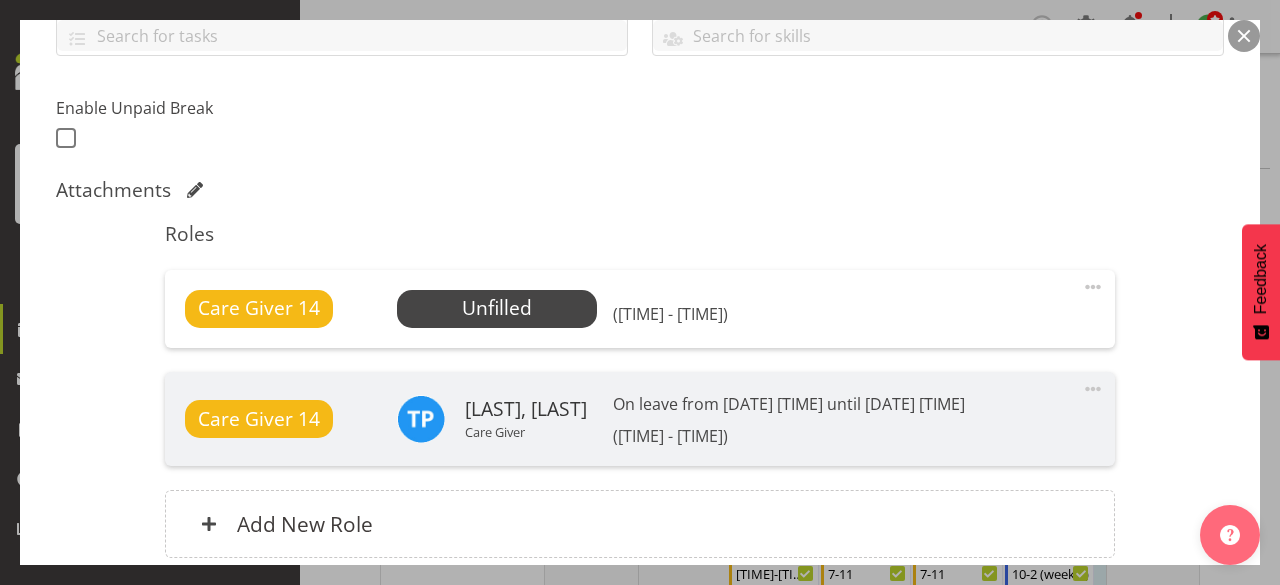 scroll, scrollTop: 480, scrollLeft: 0, axis: vertical 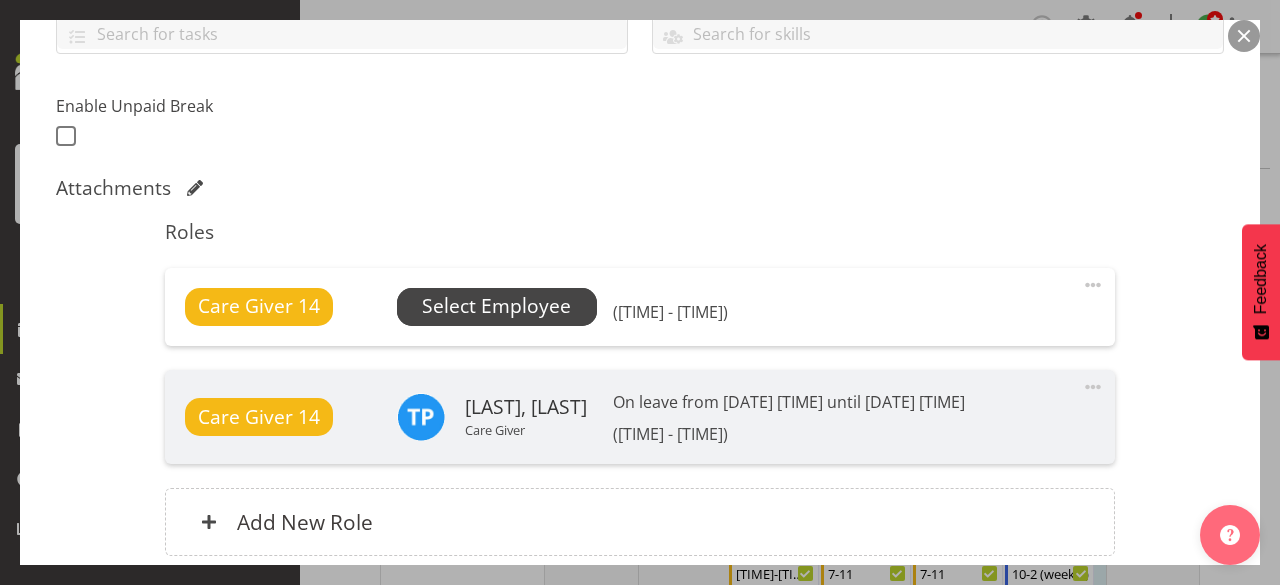 click on "Select Employee" at bounding box center [496, 306] 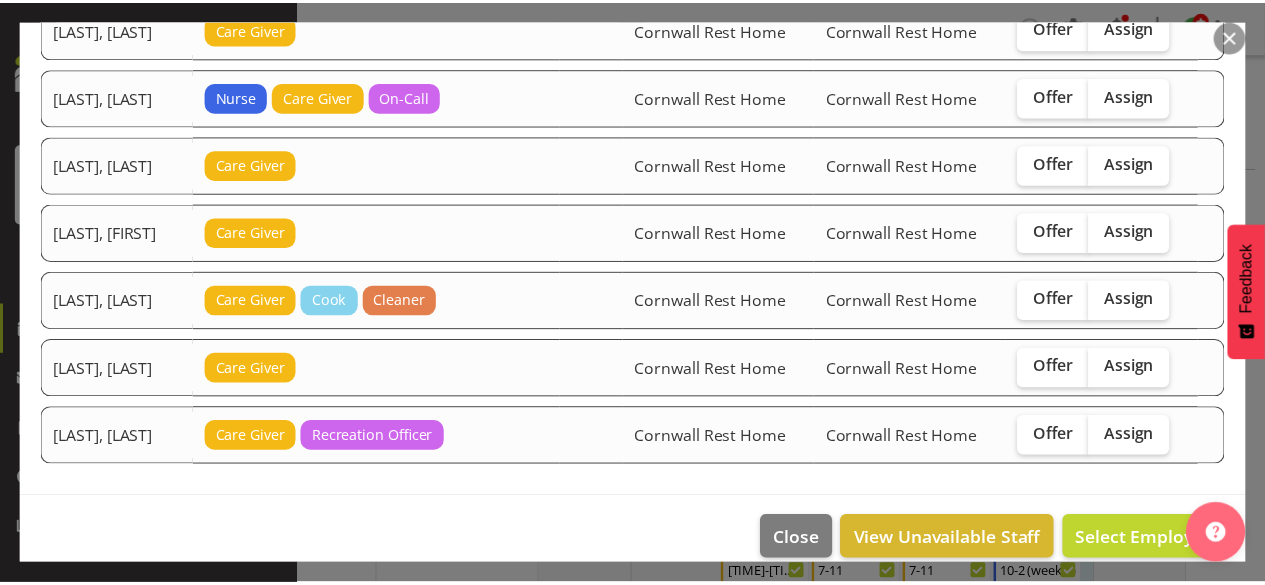 scroll, scrollTop: 984, scrollLeft: 0, axis: vertical 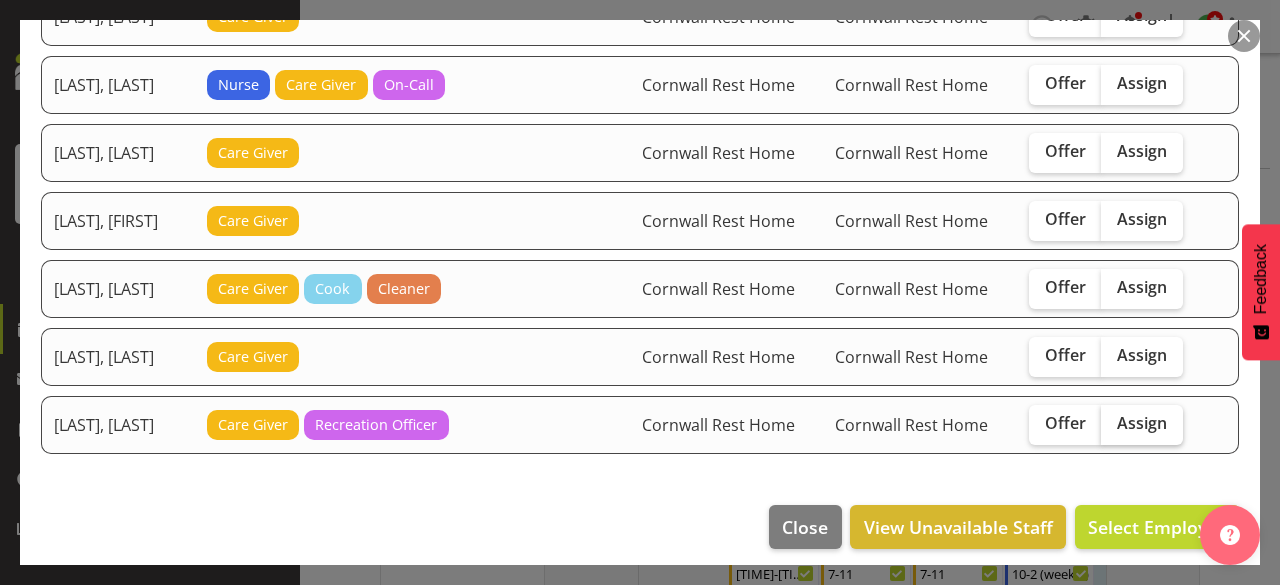click on "Assign" at bounding box center (1142, 423) 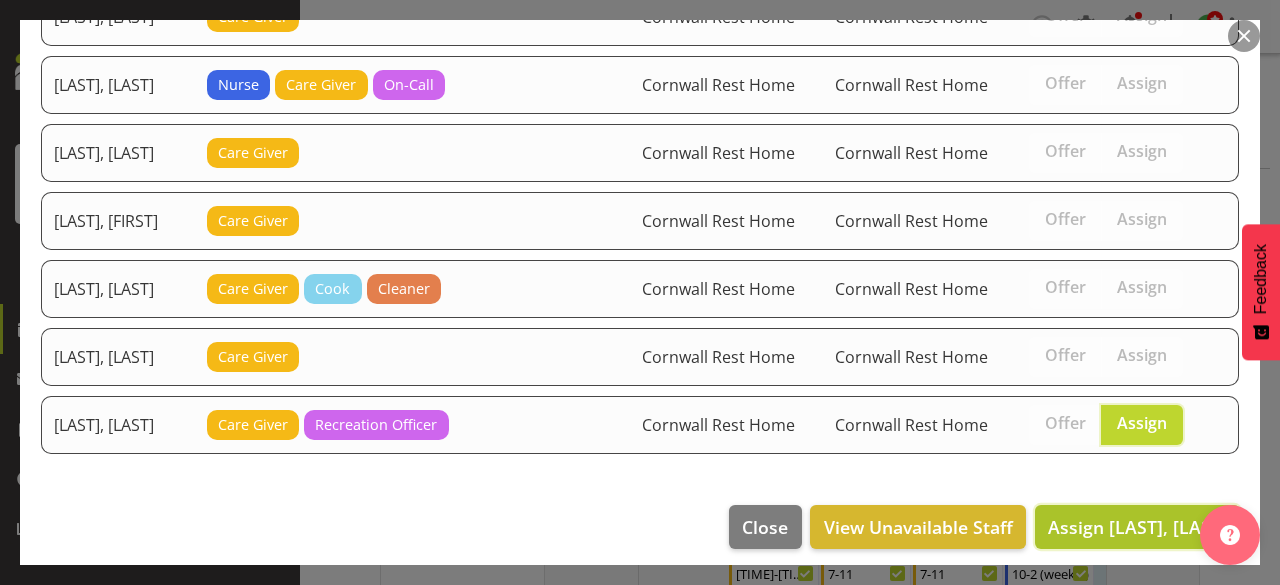 click on "Assign [LAST], [LAST]" at bounding box center (1137, 527) 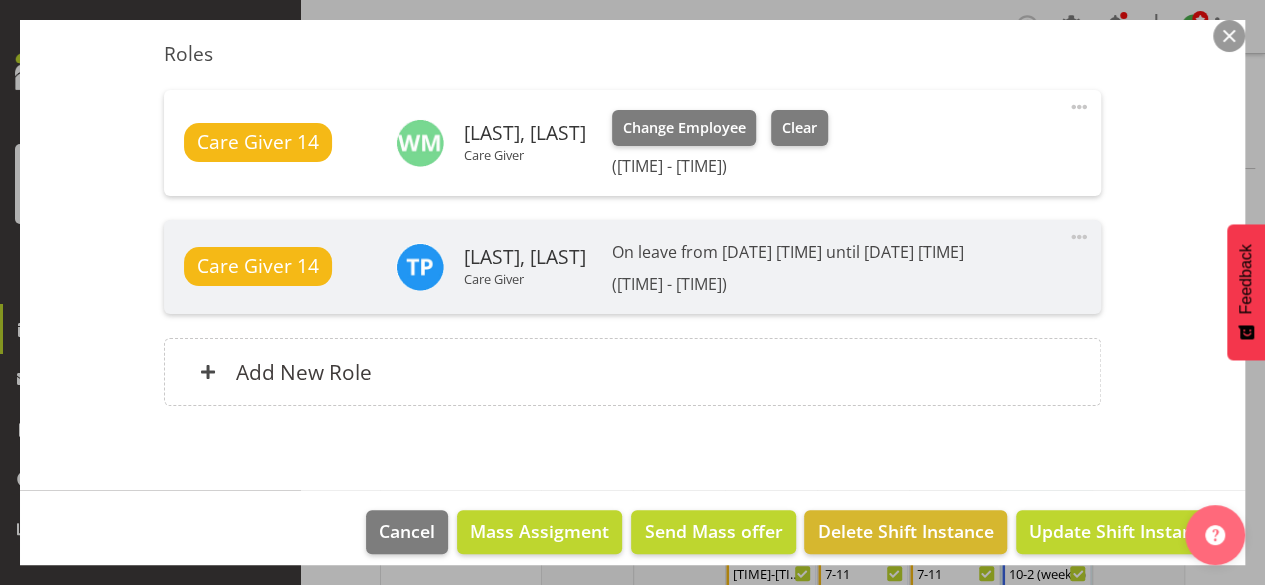 scroll, scrollTop: 674, scrollLeft: 0, axis: vertical 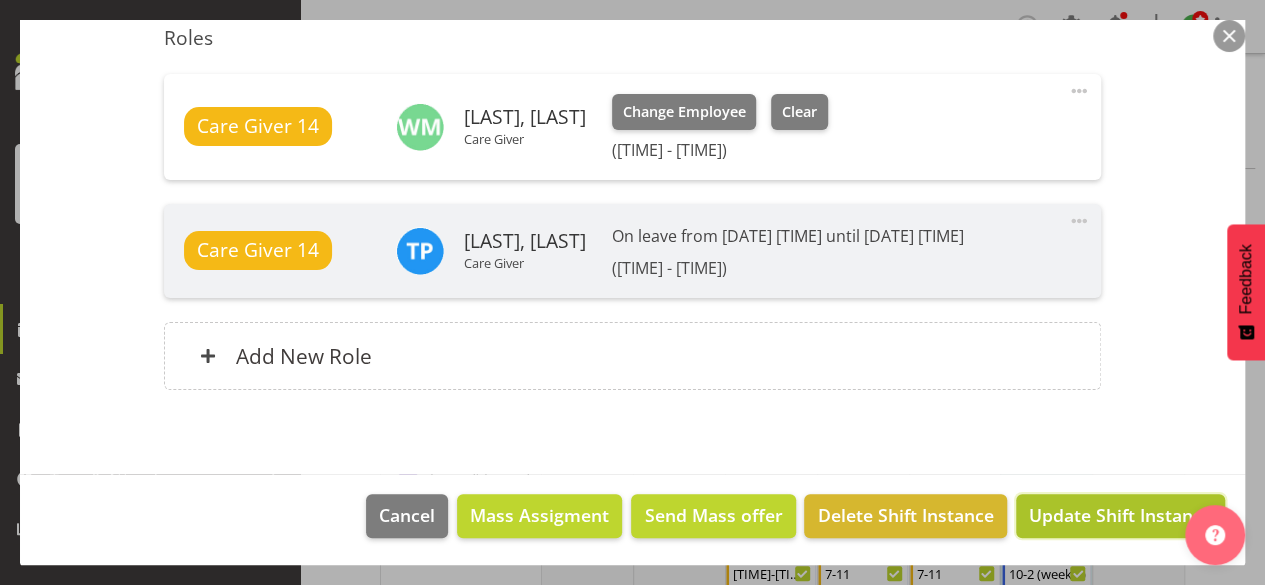 click on "Update Shift Instance" at bounding box center [1120, 515] 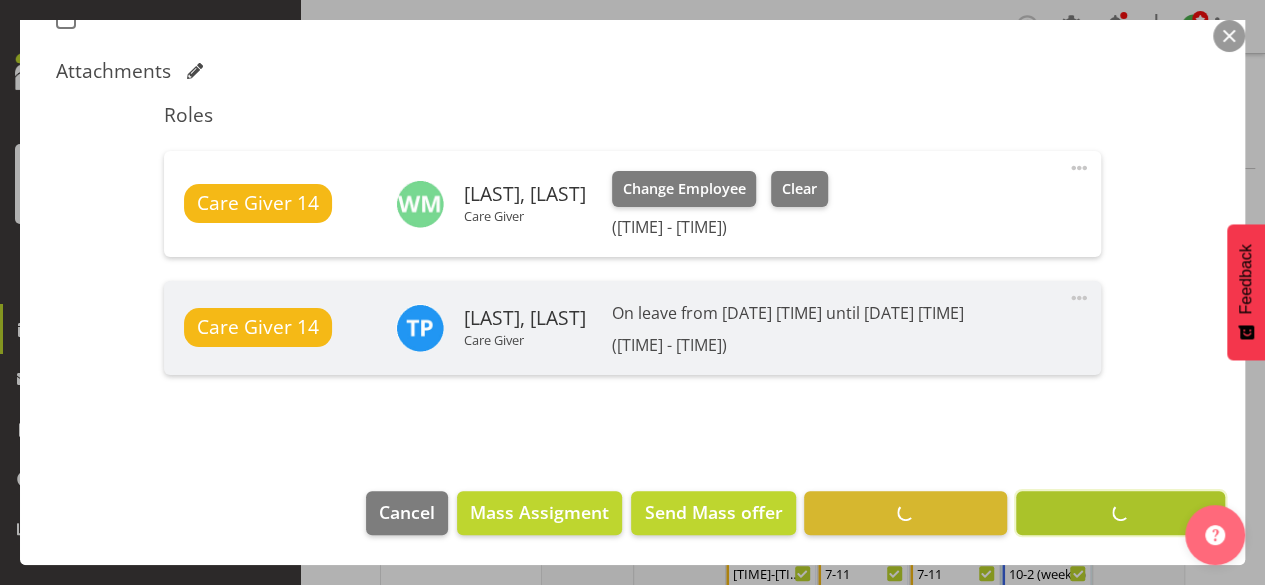 scroll, scrollTop: 594, scrollLeft: 0, axis: vertical 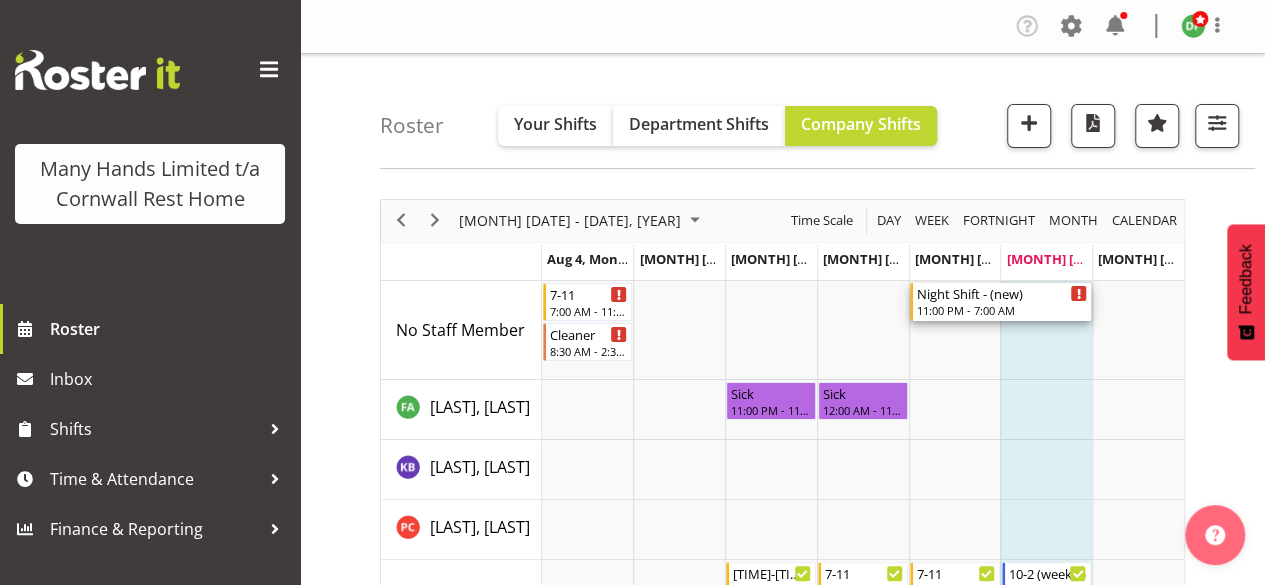 click on "Night Shift - (new)" at bounding box center [1002, 293] 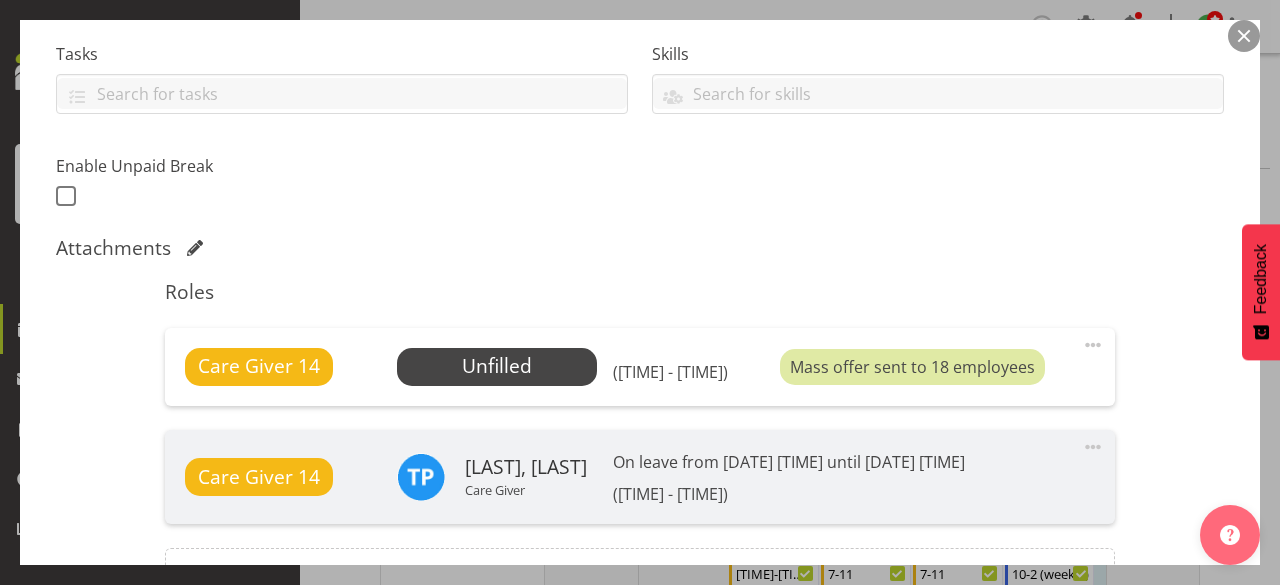 scroll, scrollTop: 440, scrollLeft: 0, axis: vertical 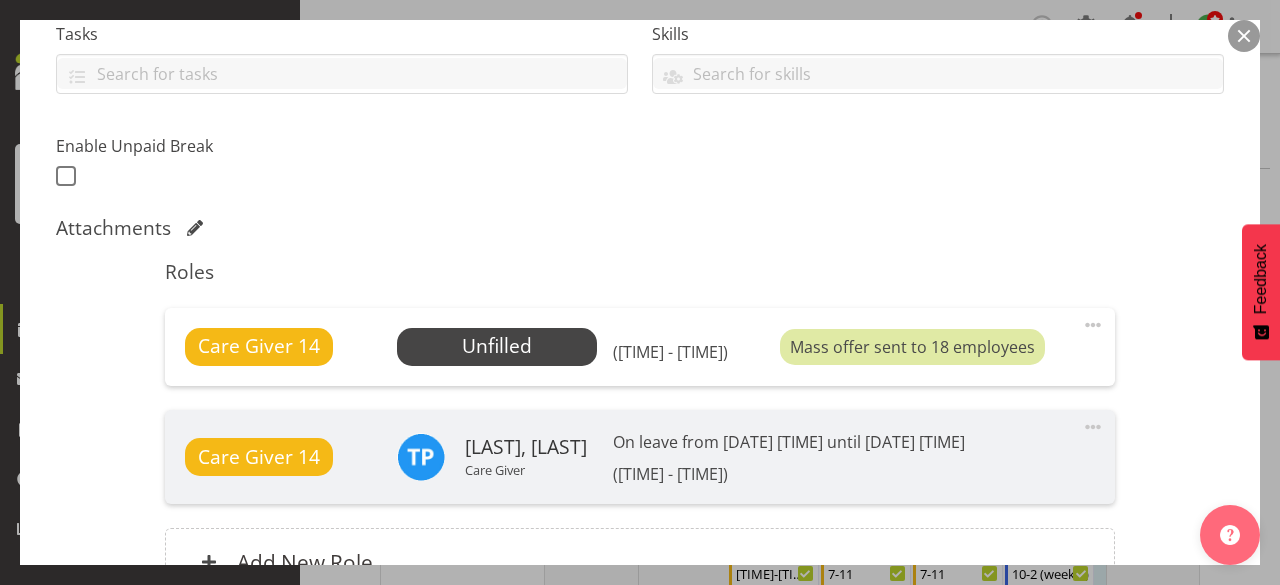 click at bounding box center [1093, 325] 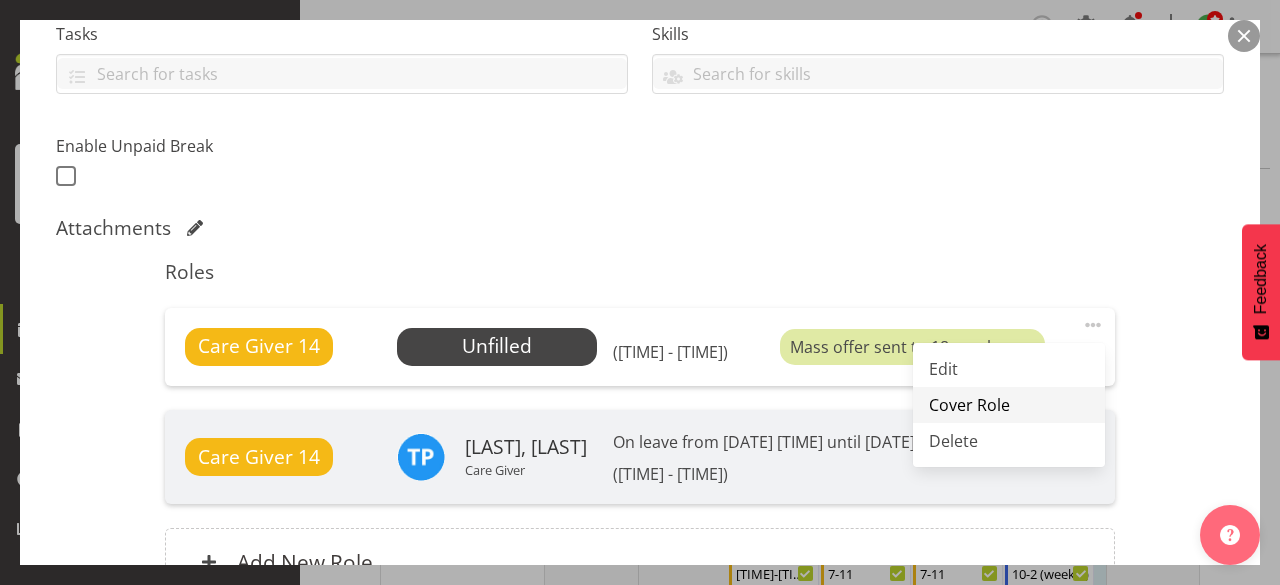 drag, startPoint x: 1018, startPoint y: 371, endPoint x: 978, endPoint y: 399, distance: 48.82622 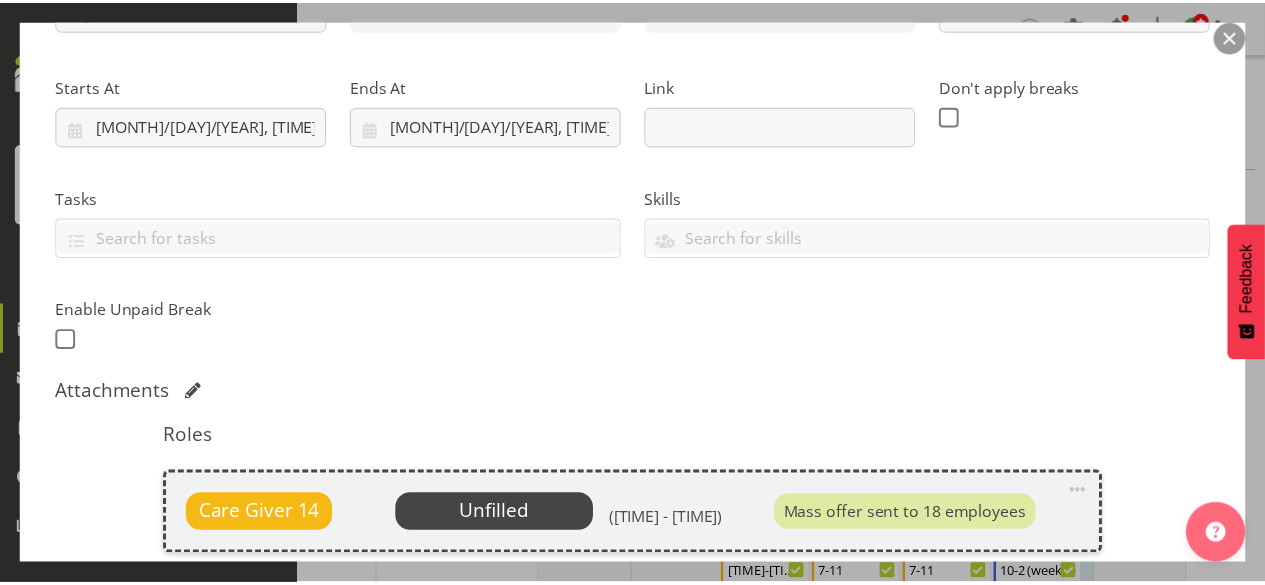 scroll, scrollTop: 0, scrollLeft: 0, axis: both 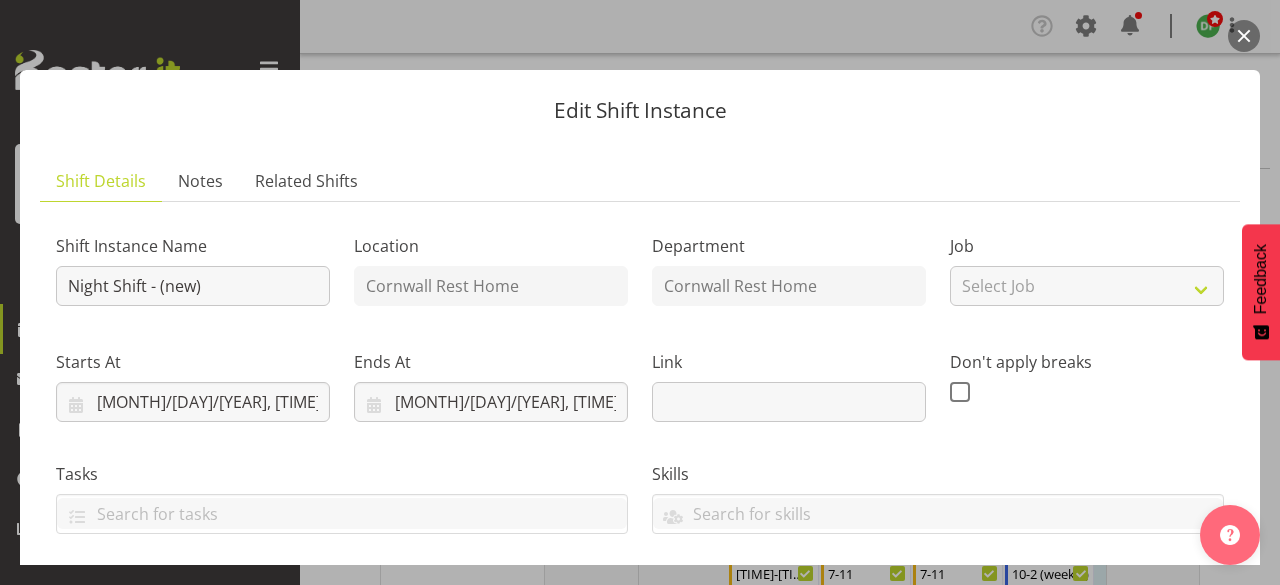 click at bounding box center (1244, 36) 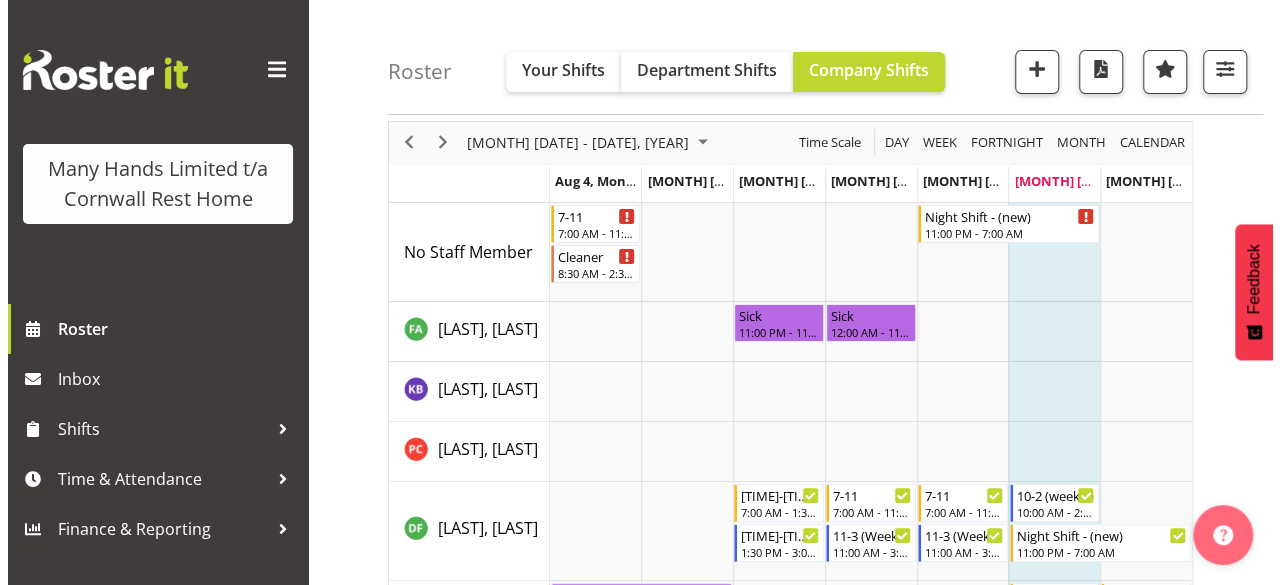 scroll, scrollTop: 80, scrollLeft: 0, axis: vertical 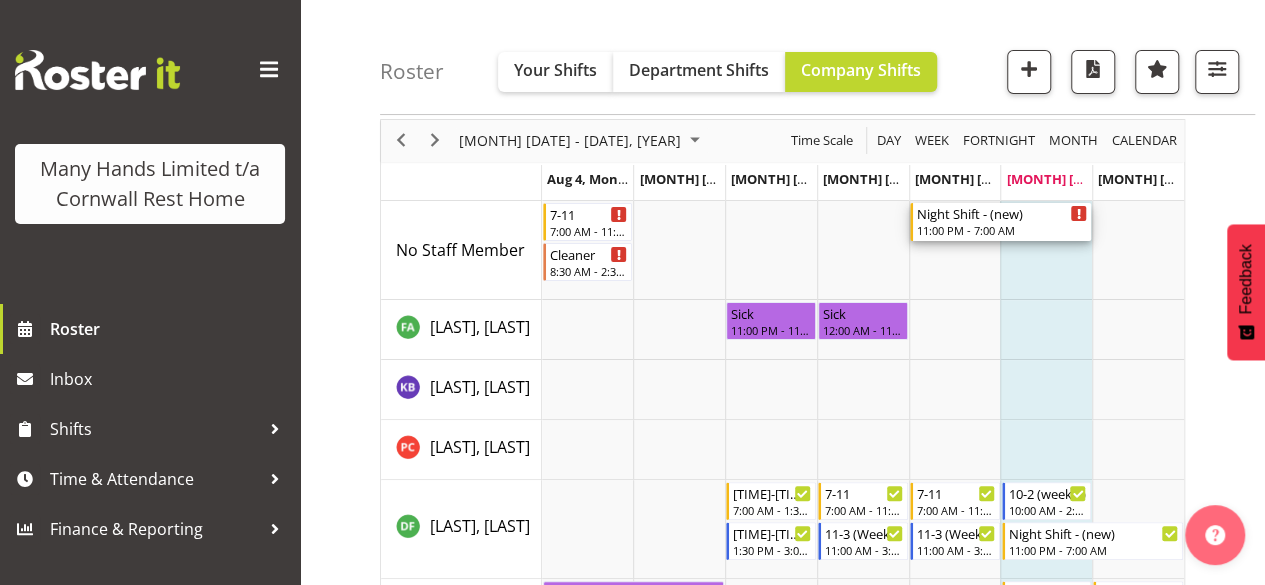 click on "11:00 PM - 7:00 AM" at bounding box center (1002, 230) 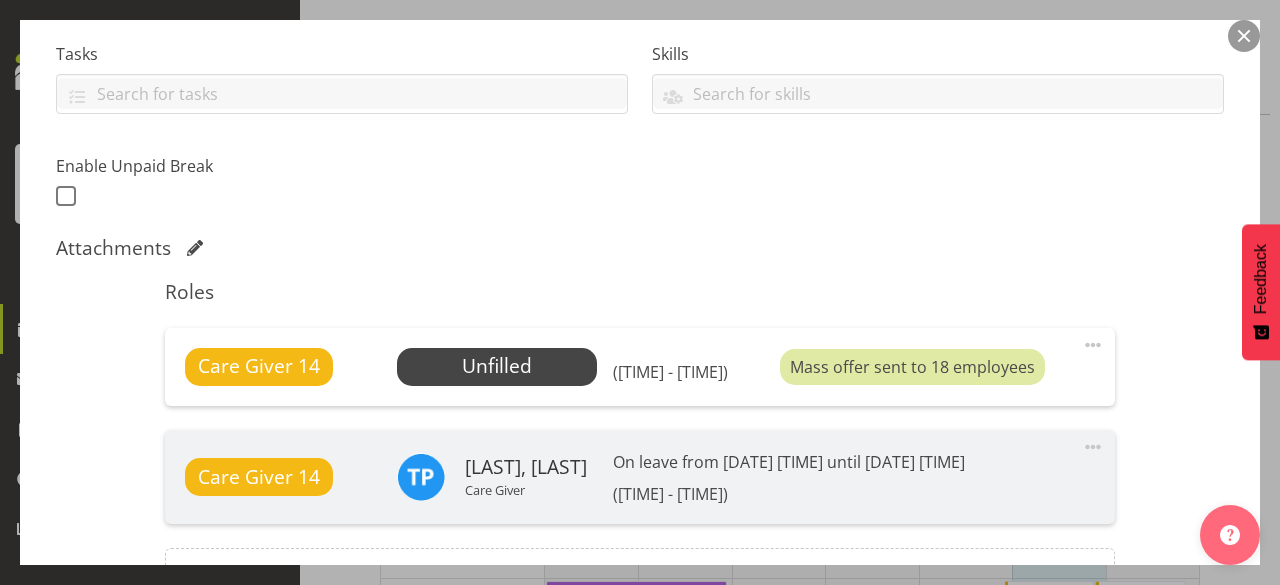 scroll, scrollTop: 440, scrollLeft: 0, axis: vertical 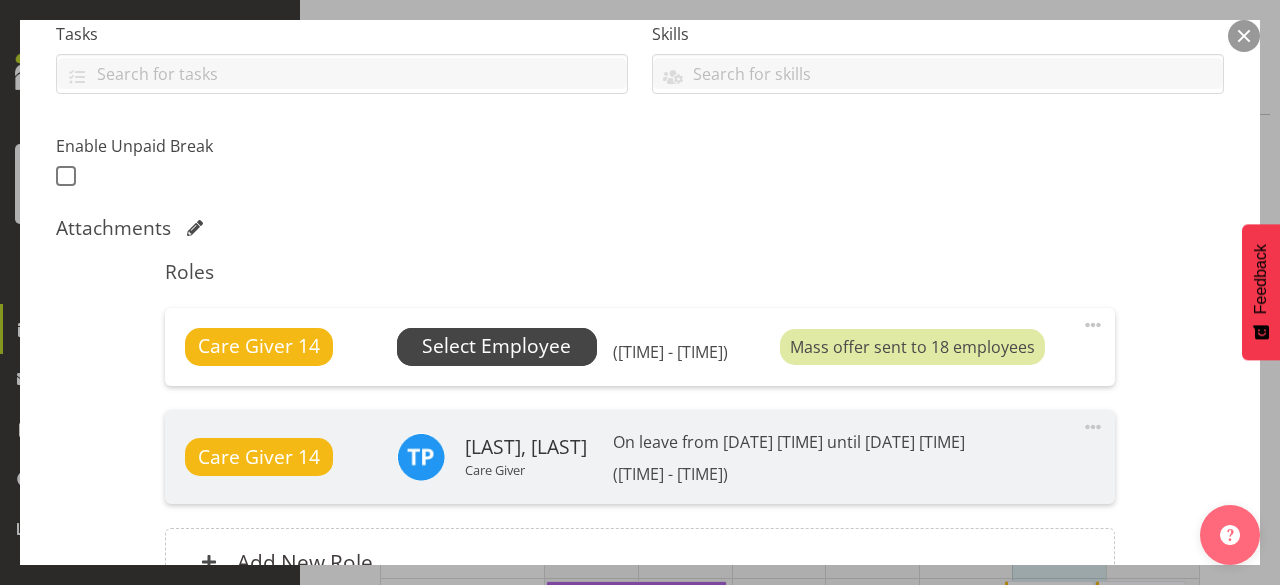 click on "Select Employee" at bounding box center (496, 346) 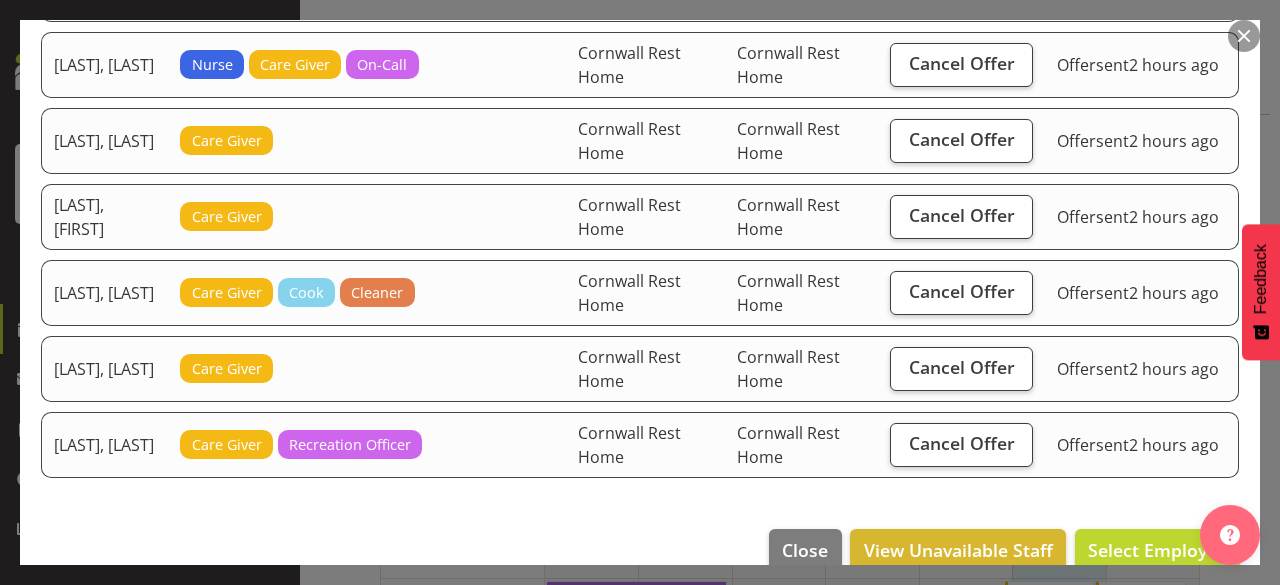 scroll, scrollTop: 1128, scrollLeft: 0, axis: vertical 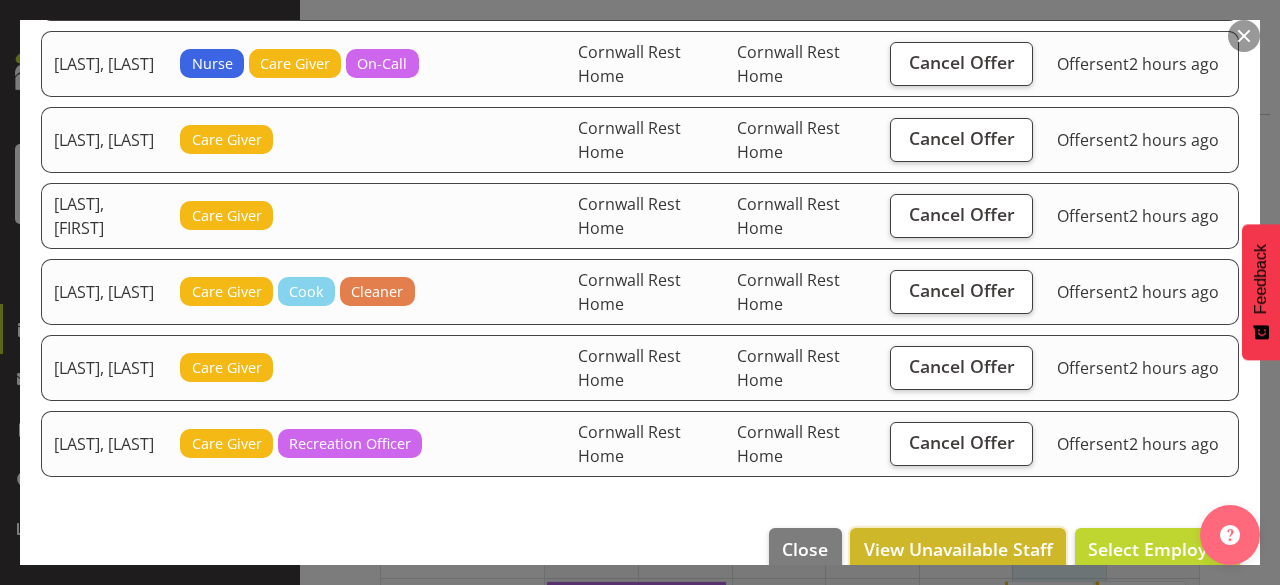 click on "View Unavailable
Staff" at bounding box center (958, 549) 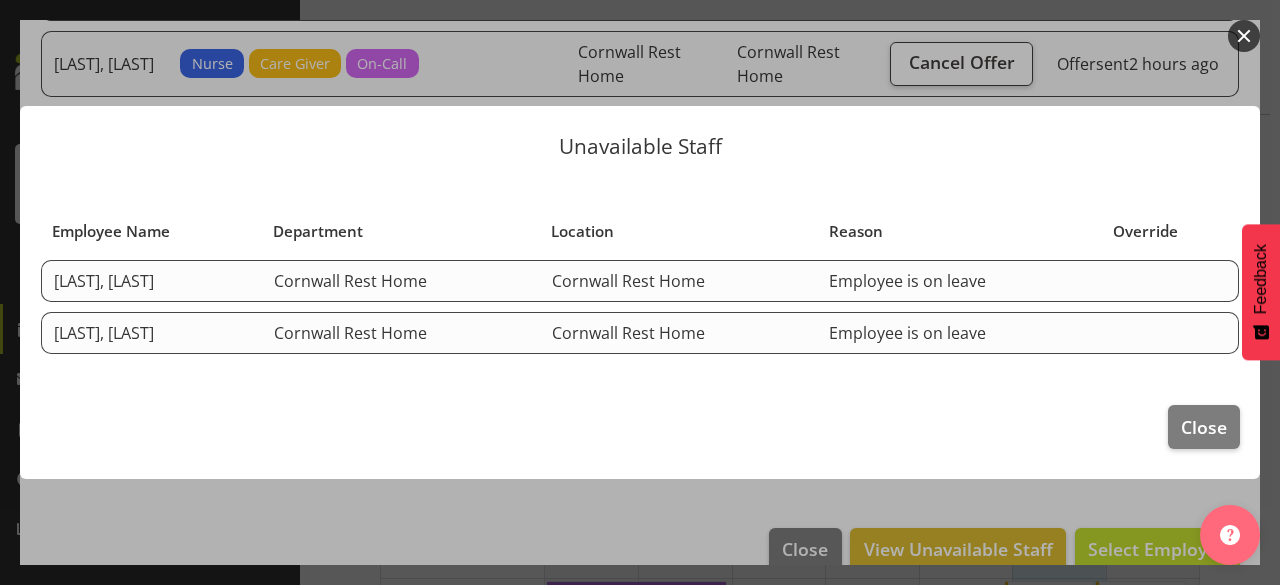 click on "Employee is on leave" at bounding box center [959, 333] 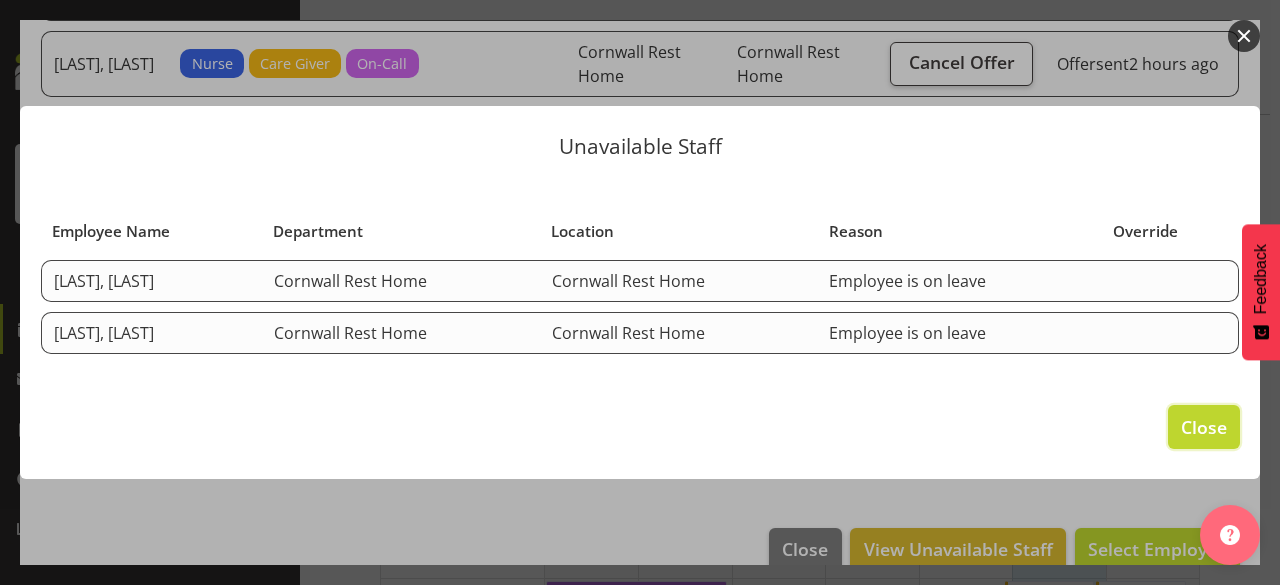 click on "Close" at bounding box center (1204, 427) 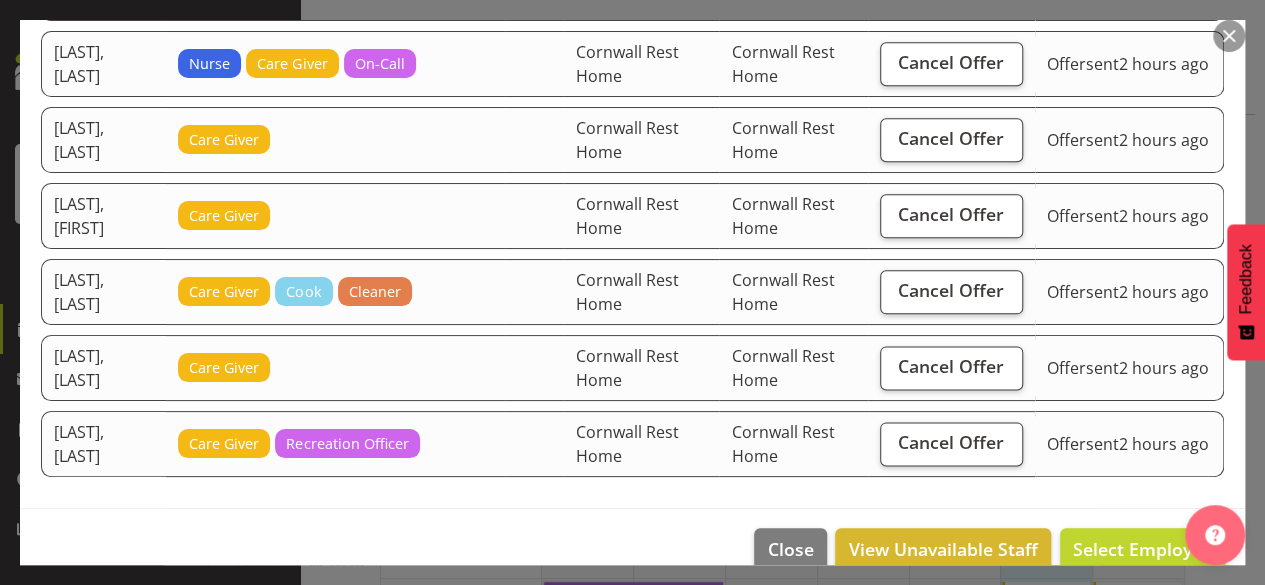 click at bounding box center (1229, 36) 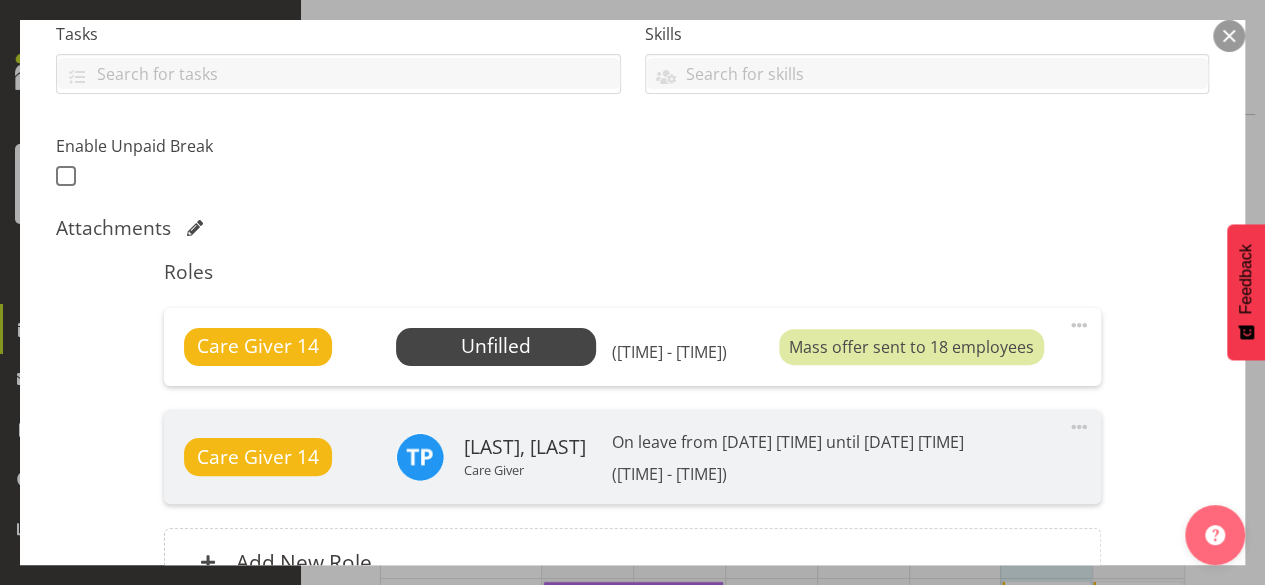 click at bounding box center (1229, 36) 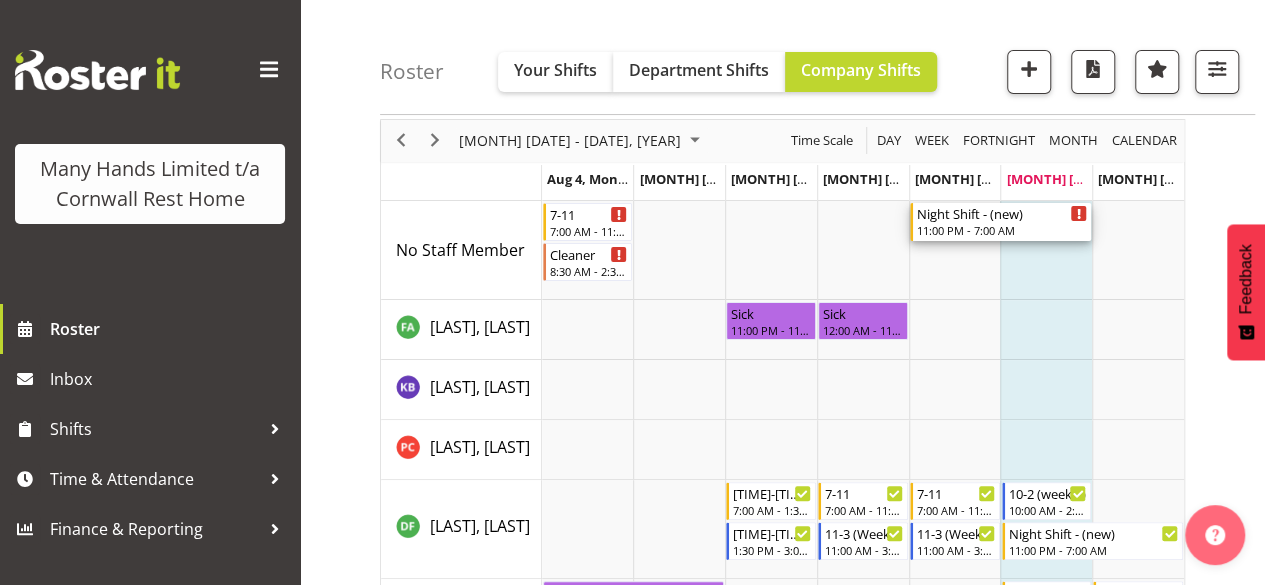 click on "Night Shift - (new)" at bounding box center [1002, 213] 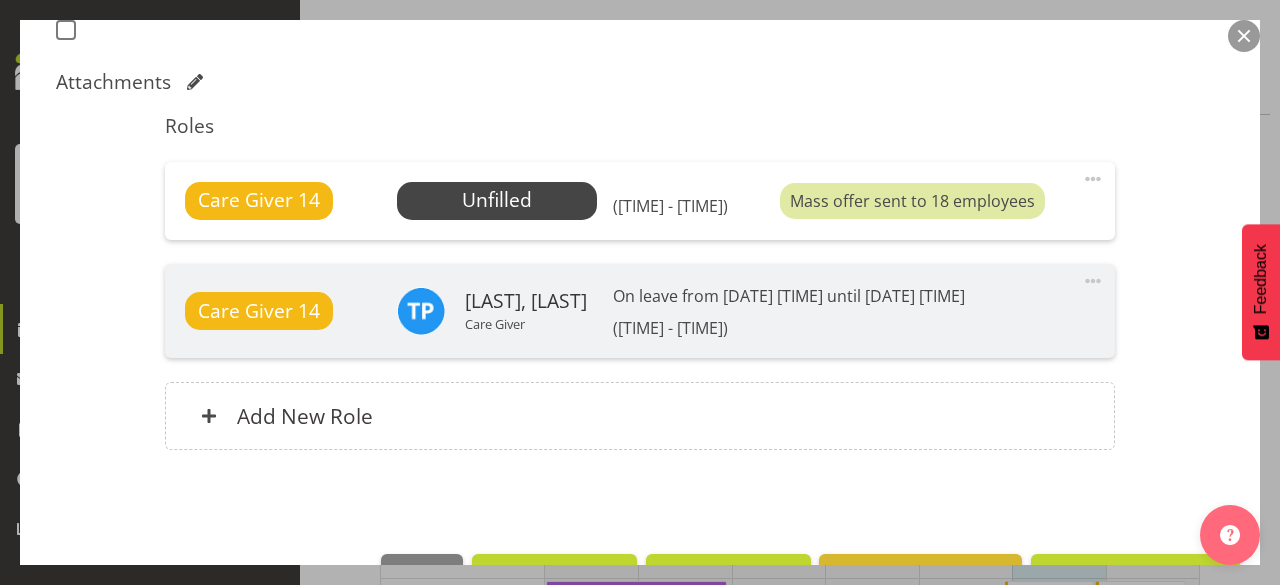 scroll, scrollTop: 646, scrollLeft: 0, axis: vertical 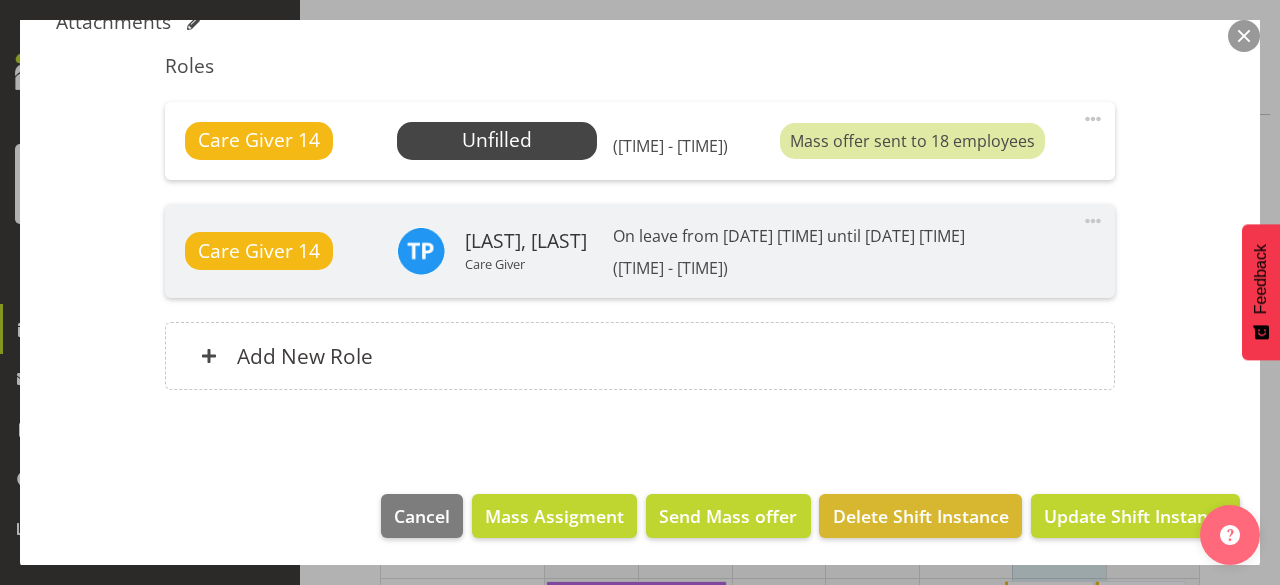 click at bounding box center (1093, 221) 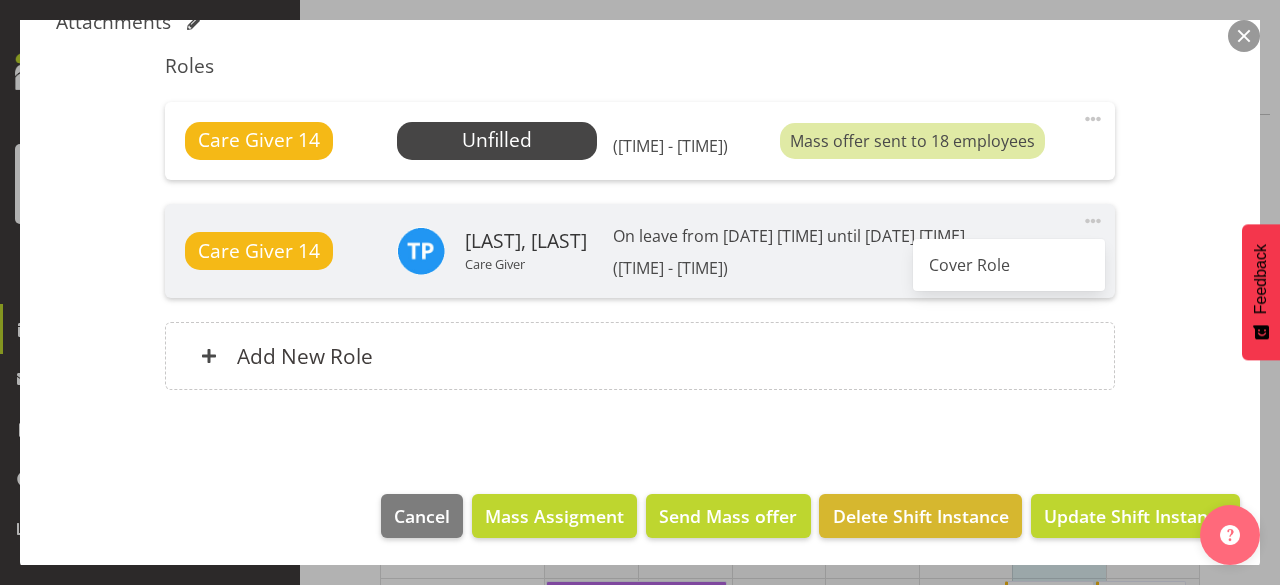 click on "On leave from [DATE] [TIME] until [DATE] [TIME]
([TIME] -
[TIME])" at bounding box center (789, 251) 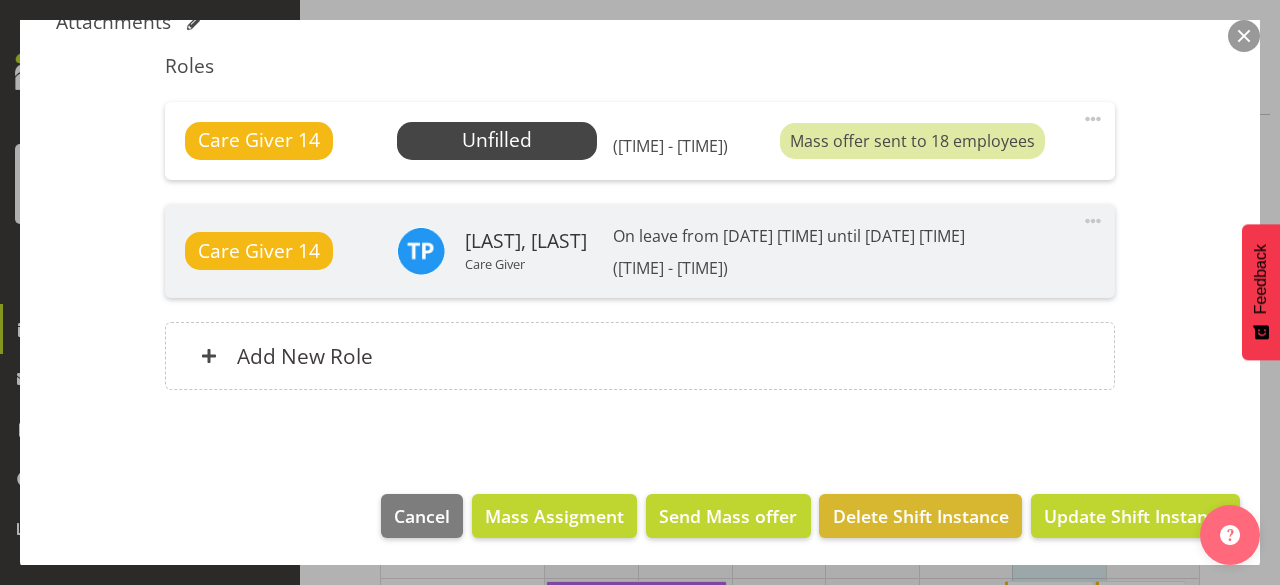 click on "On leave from [DATE] [TIME] until [DATE] [TIME]
([TIME] -
[TIME])" at bounding box center (789, 251) 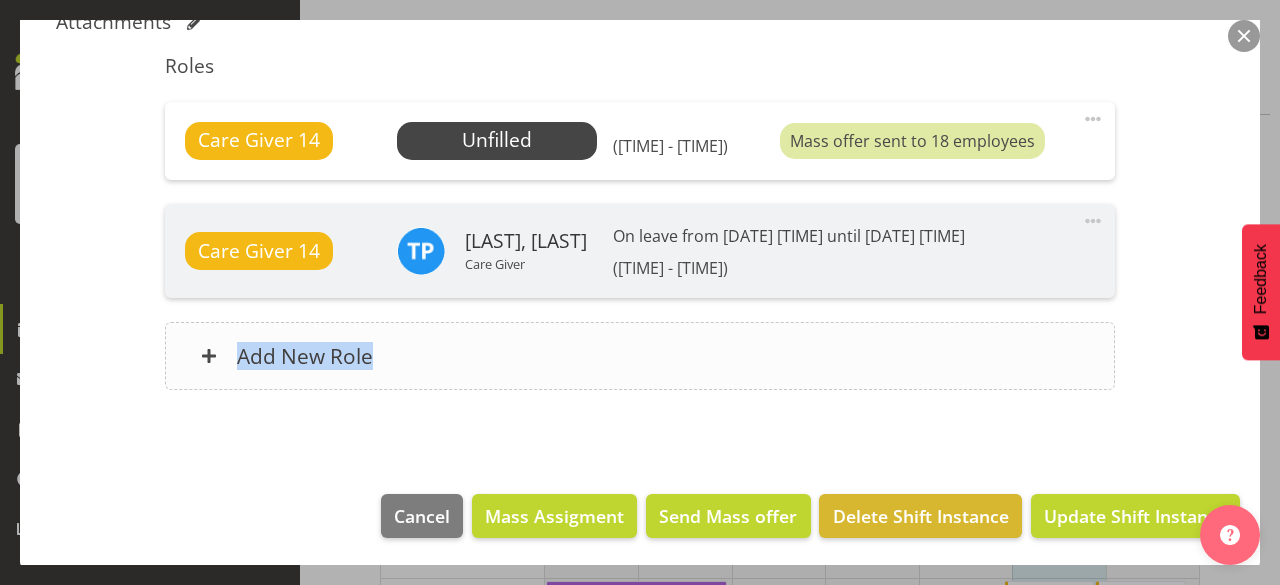 drag, startPoint x: 833, startPoint y: 254, endPoint x: 681, endPoint y: 373, distance: 193.04144 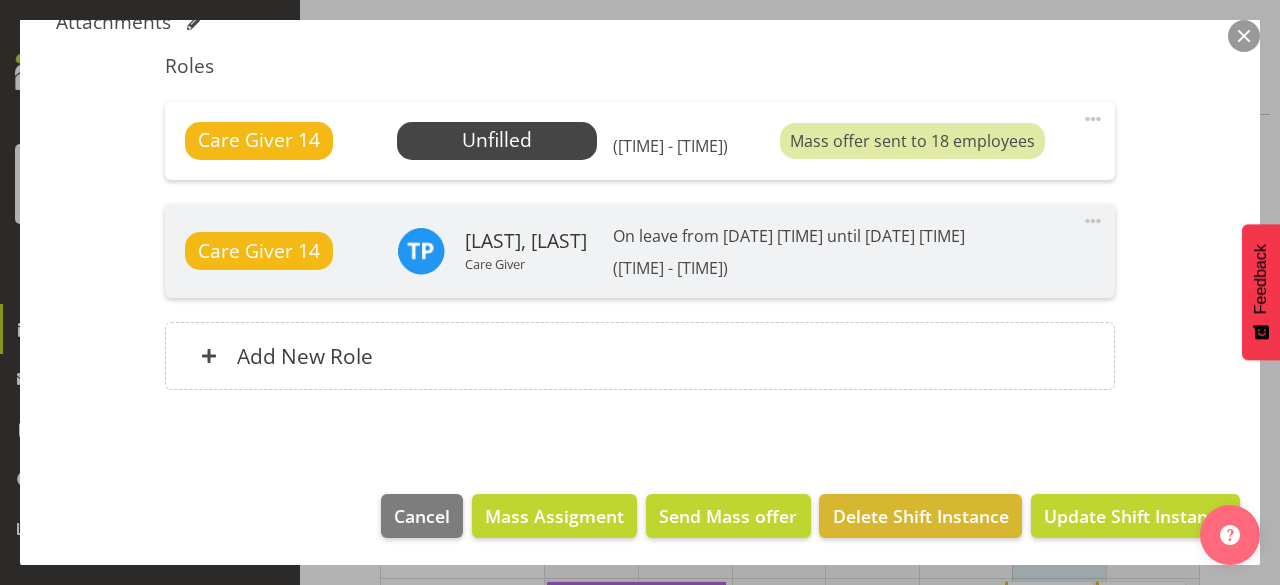 click on "Care Giver 14
Pia, Taini   Care Giver
On leave from [MONTH] [DAY] [YEAR] [TIME] until [MONTH] [DAY] [YEAR] [TIME]
([TIME]-
[TIME])" at bounding box center (639, 251) 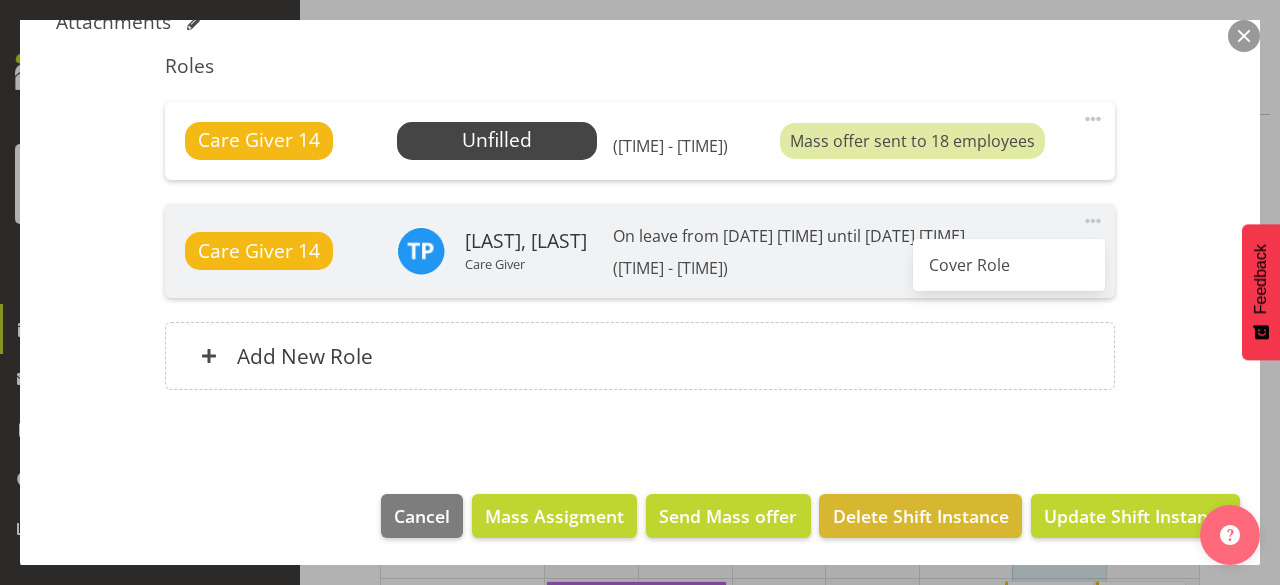 click on "Shift Instance Name Night Shift - (new)   Location Cornwall Rest Home   Department Cornwall Rest Home   Job  Select Job  Create new job
Starts At
[DATE]/[DATE]/[YEAR], [TIME]  January   February   March   April   May   June   July   August   September   October   November   December   2035   2034   2033   2032   2031   2030   2029   2028   2027   2026   2025   2024   2023   2022   2021   2020   2019   2018   2017   2016   2015   2014   2013   2012   2011   2010   2009   2008   2007   2006   2005   2004   2003   2002   2001   2000   1999   1998   1997   1996   1995   1994   1993   1992   1991   1990   1989   1988   1987   1986   1985   1984   1983   1982   1981   1980   1979   1978   1977   1976   1975   1974   1973   1972   1971   1970   1969   1968   1967   1966   1965   1964   1963   1962   1961   1960   1959   1958   1957   1956   1955   1954   1953   1952   1951   1950   1949   1948   1947   1946   1945   1944   1943   1942   1941   1940   1939   1938   1937   1936   1935   1934   1933  S M" at bounding box center (640, -7) 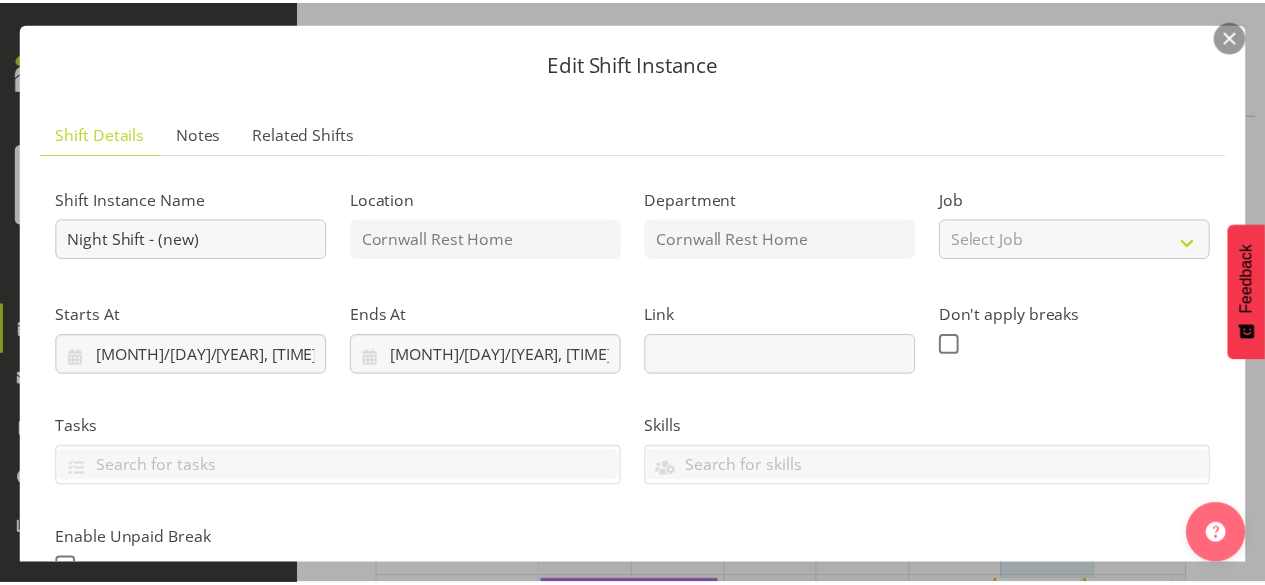 scroll, scrollTop: 0, scrollLeft: 0, axis: both 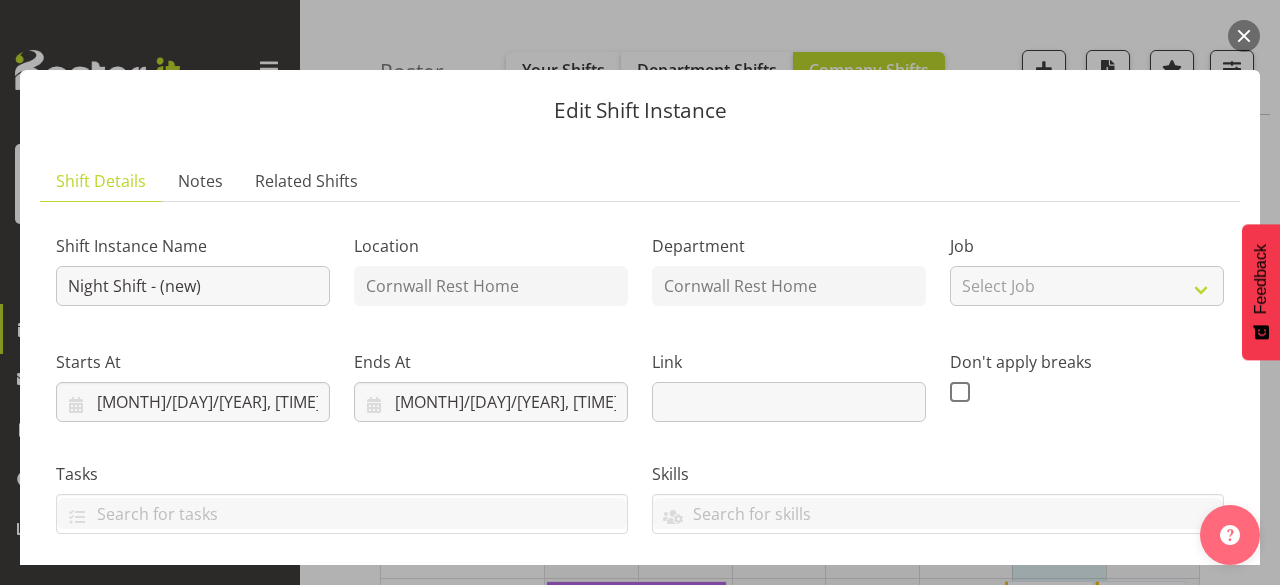 click at bounding box center [1244, 36] 